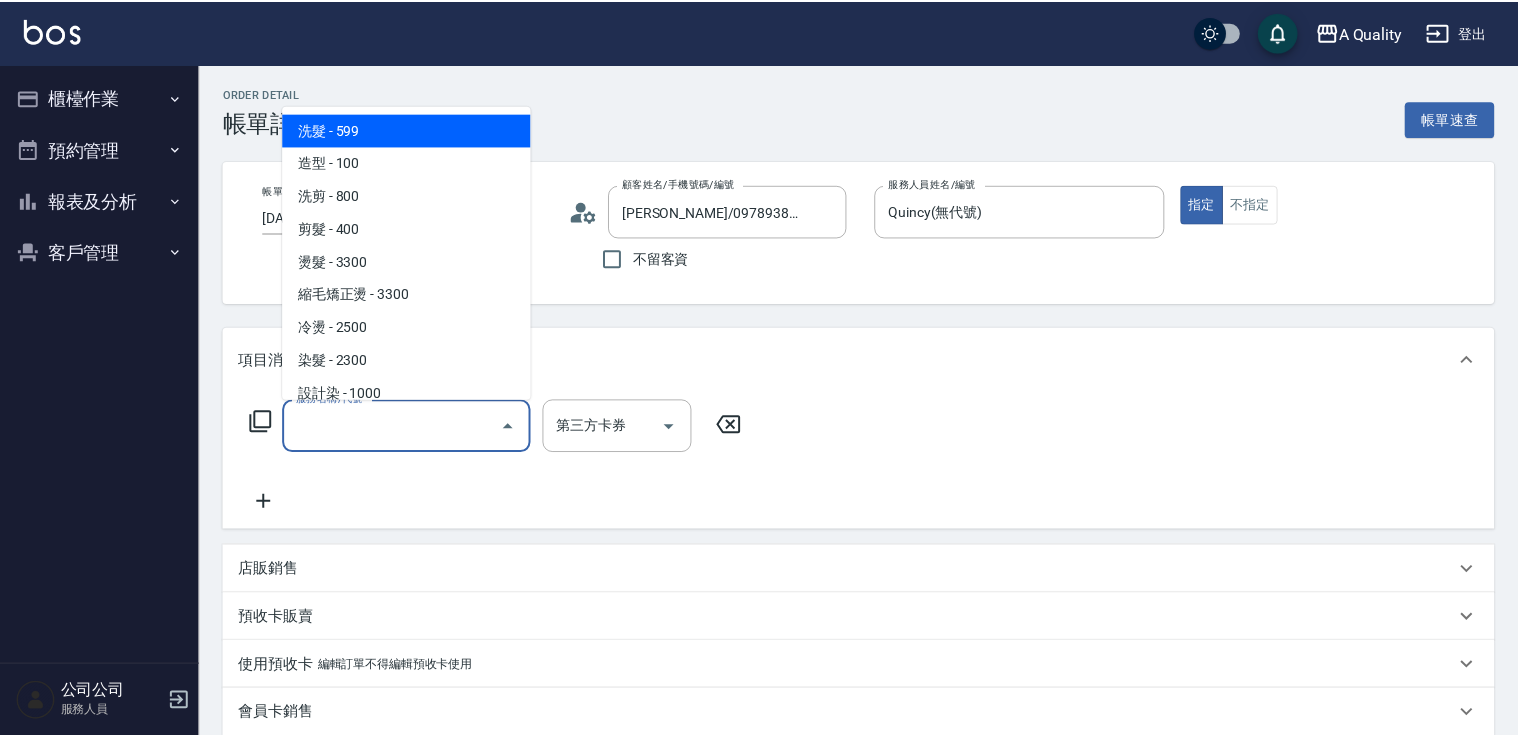 scroll, scrollTop: 0, scrollLeft: 0, axis: both 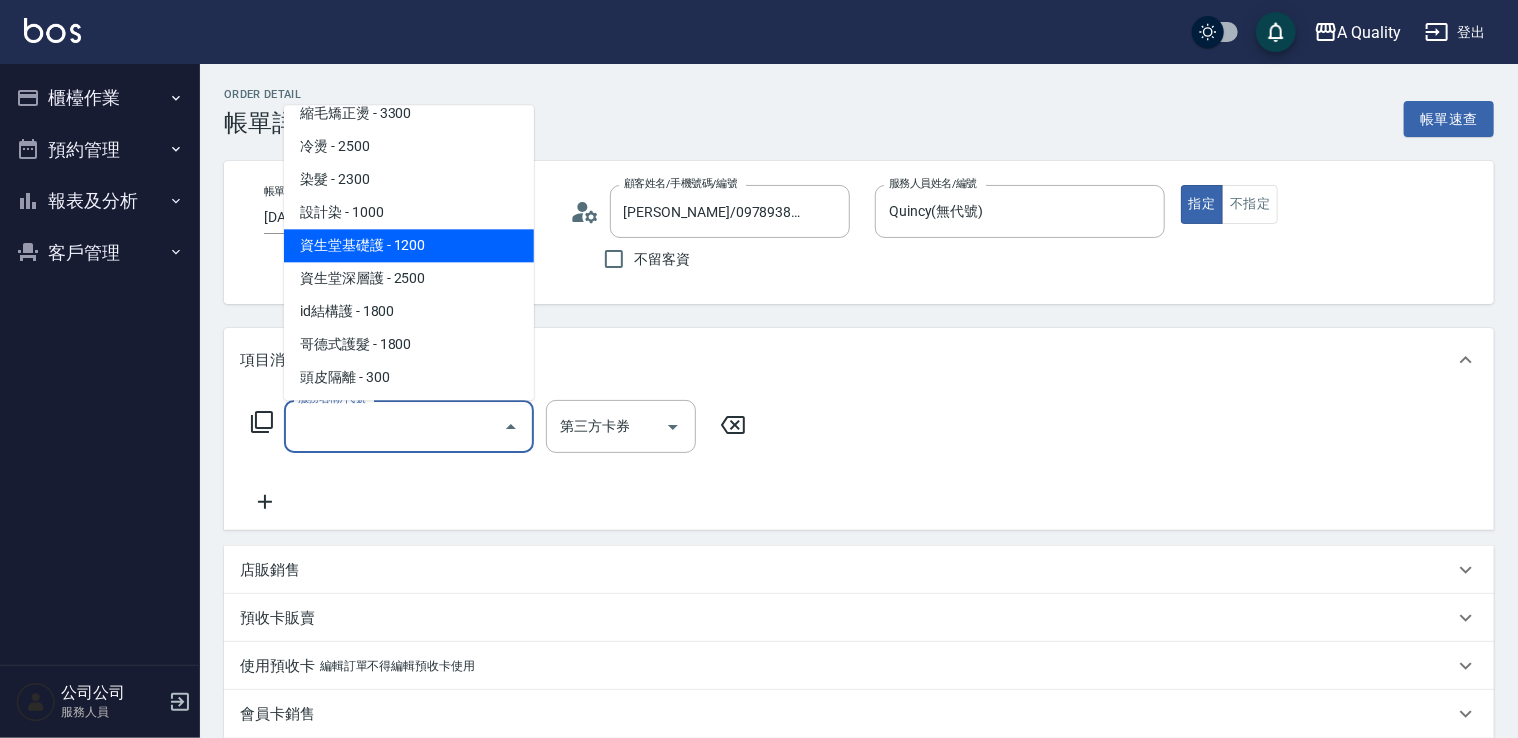 click on "資生堂基礎護 - 1200" at bounding box center [409, 245] 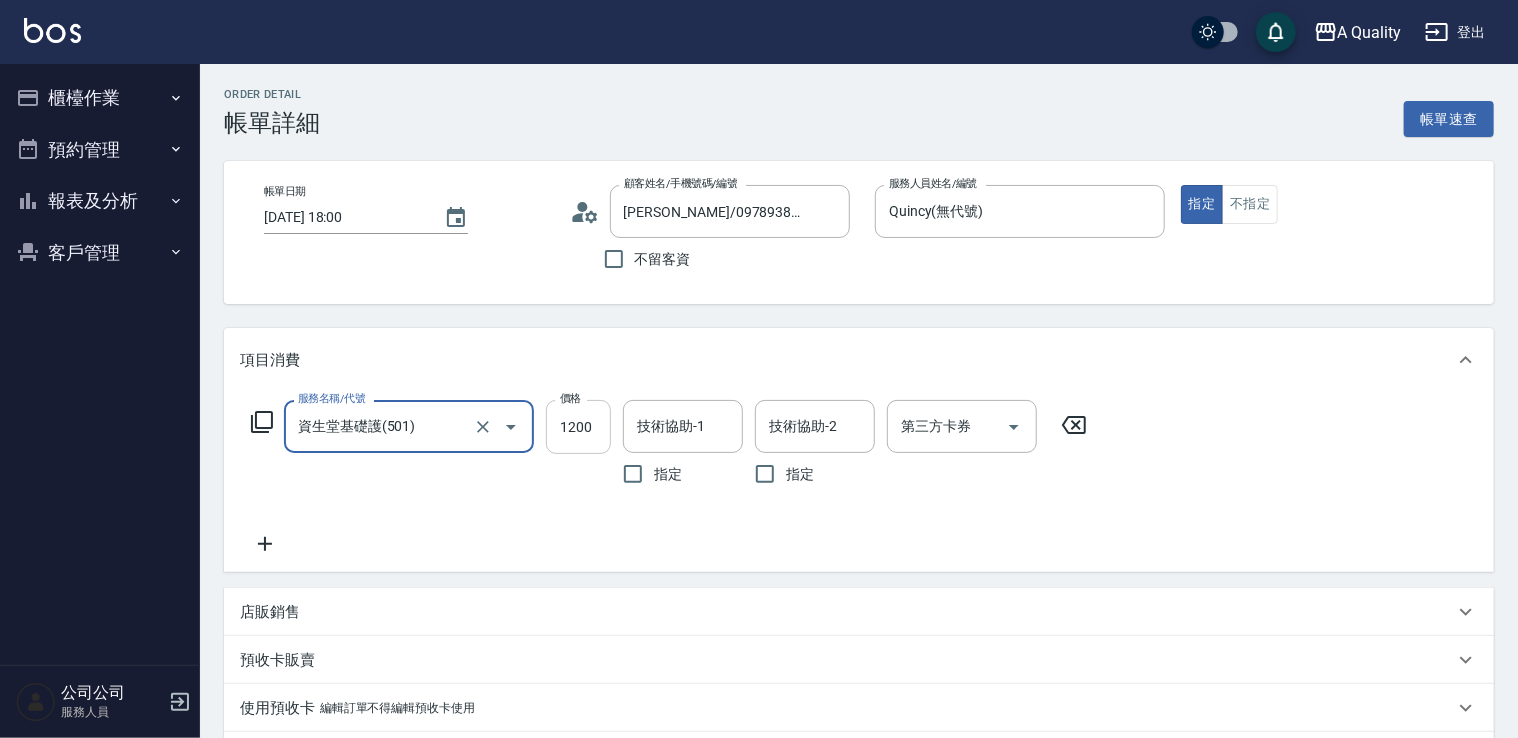 click on "1200" at bounding box center (578, 427) 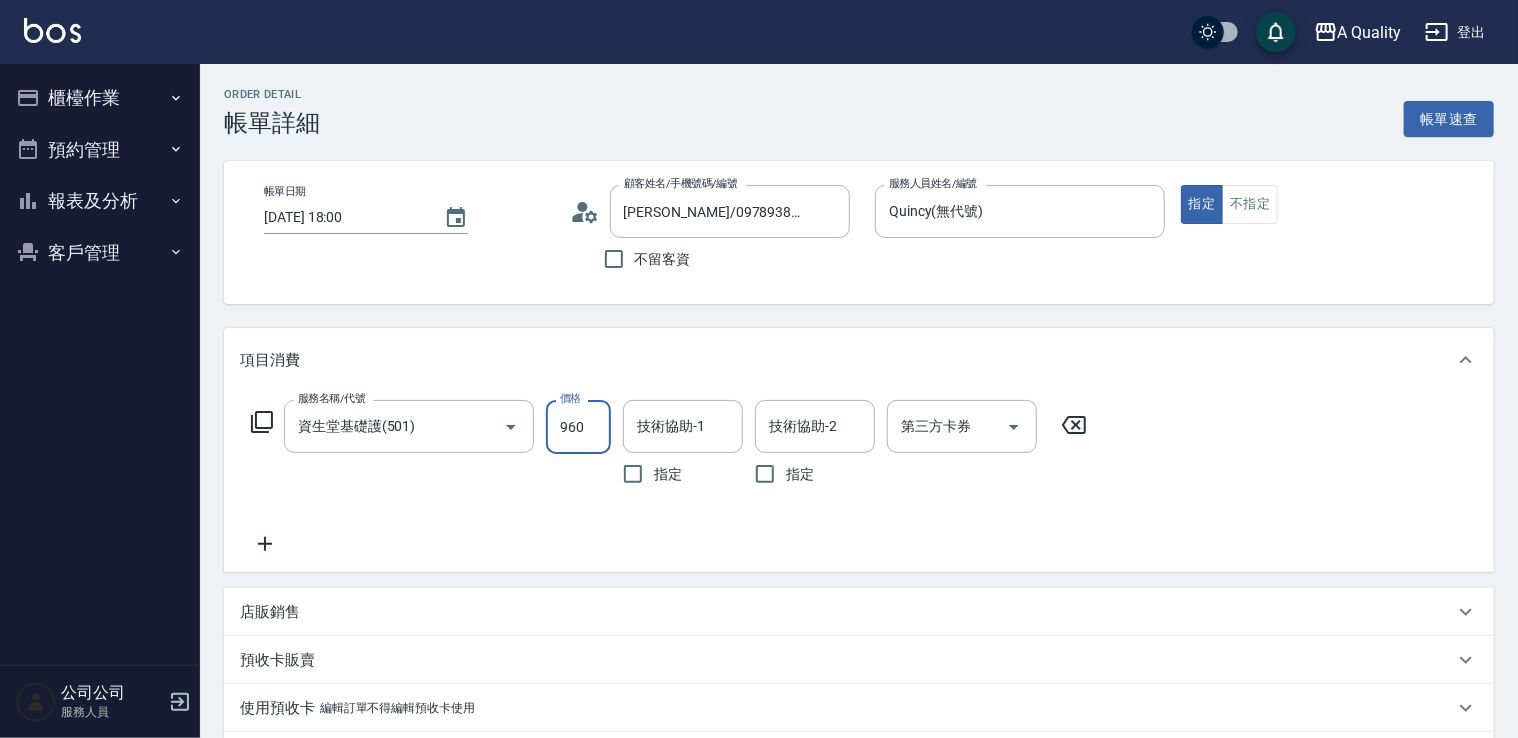 type on "960" 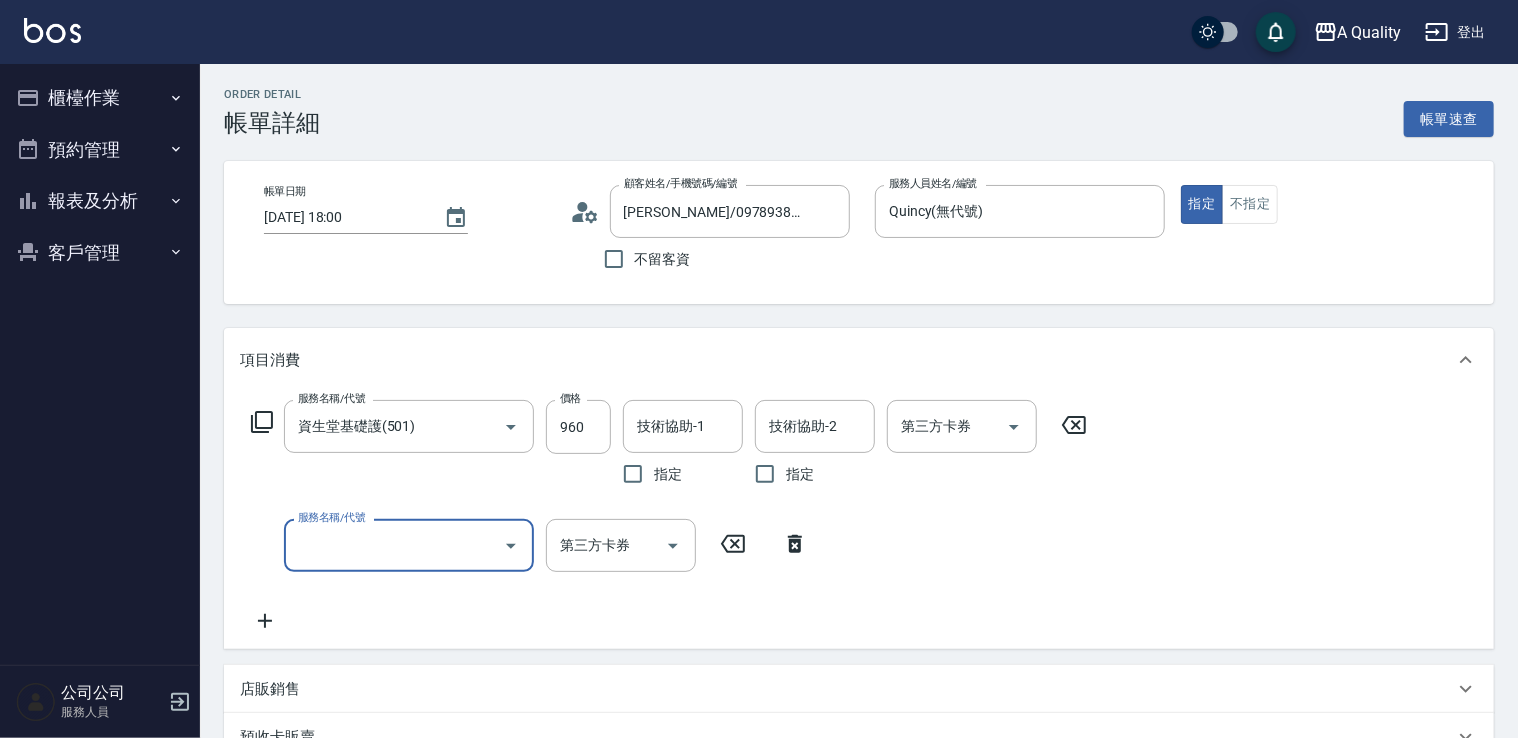 click on "服務名稱/代號" at bounding box center (394, 545) 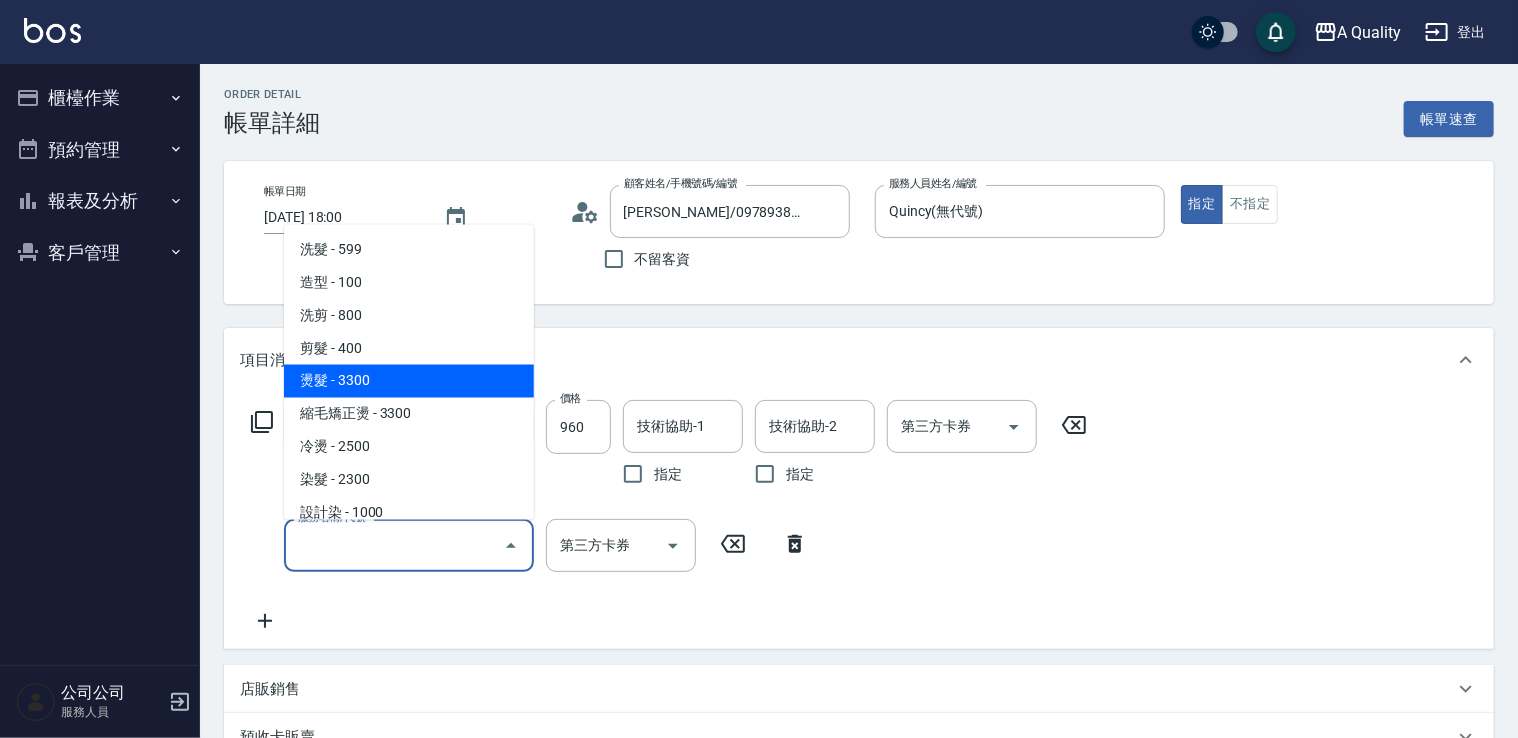 click on "燙髮 - 3300" at bounding box center (409, 380) 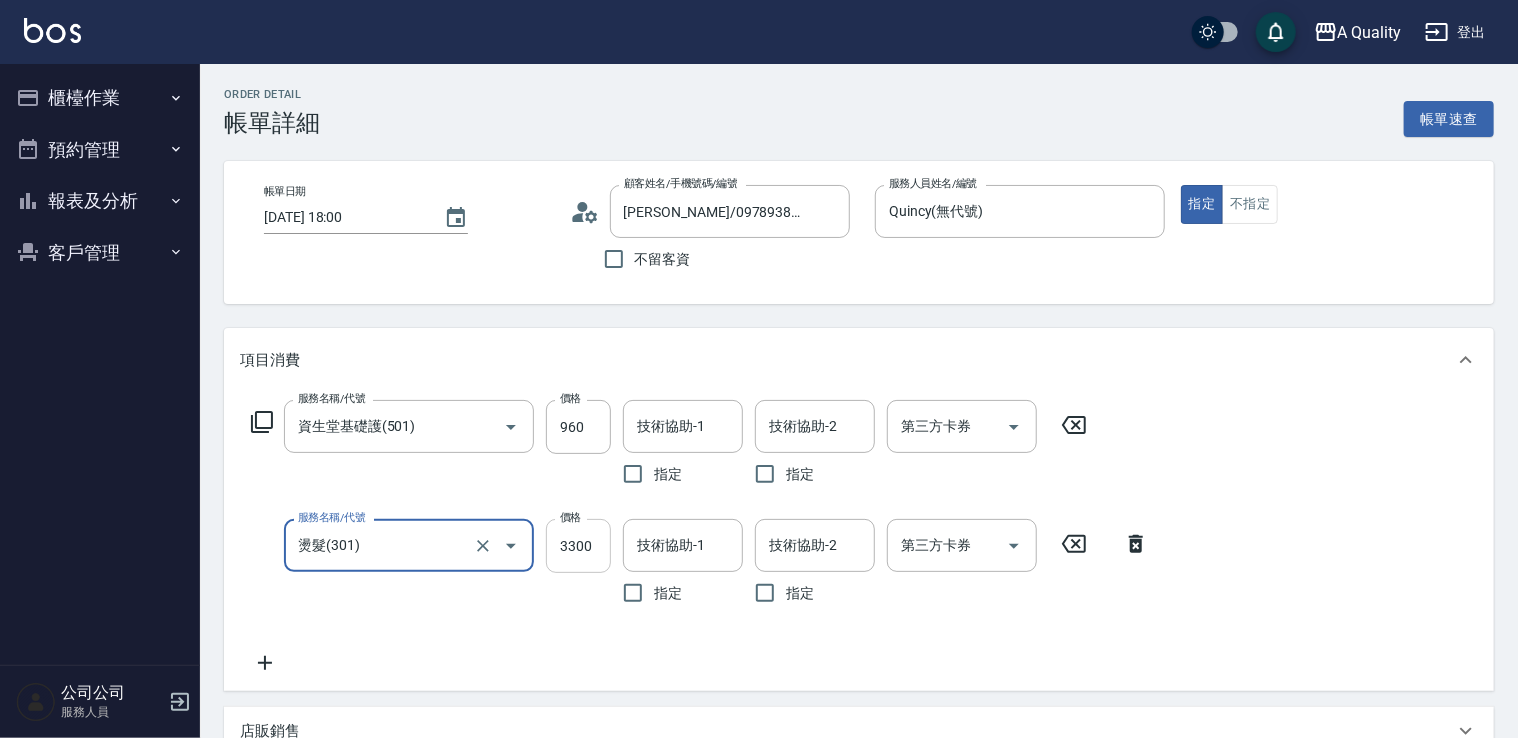 click on "3300" at bounding box center [578, 546] 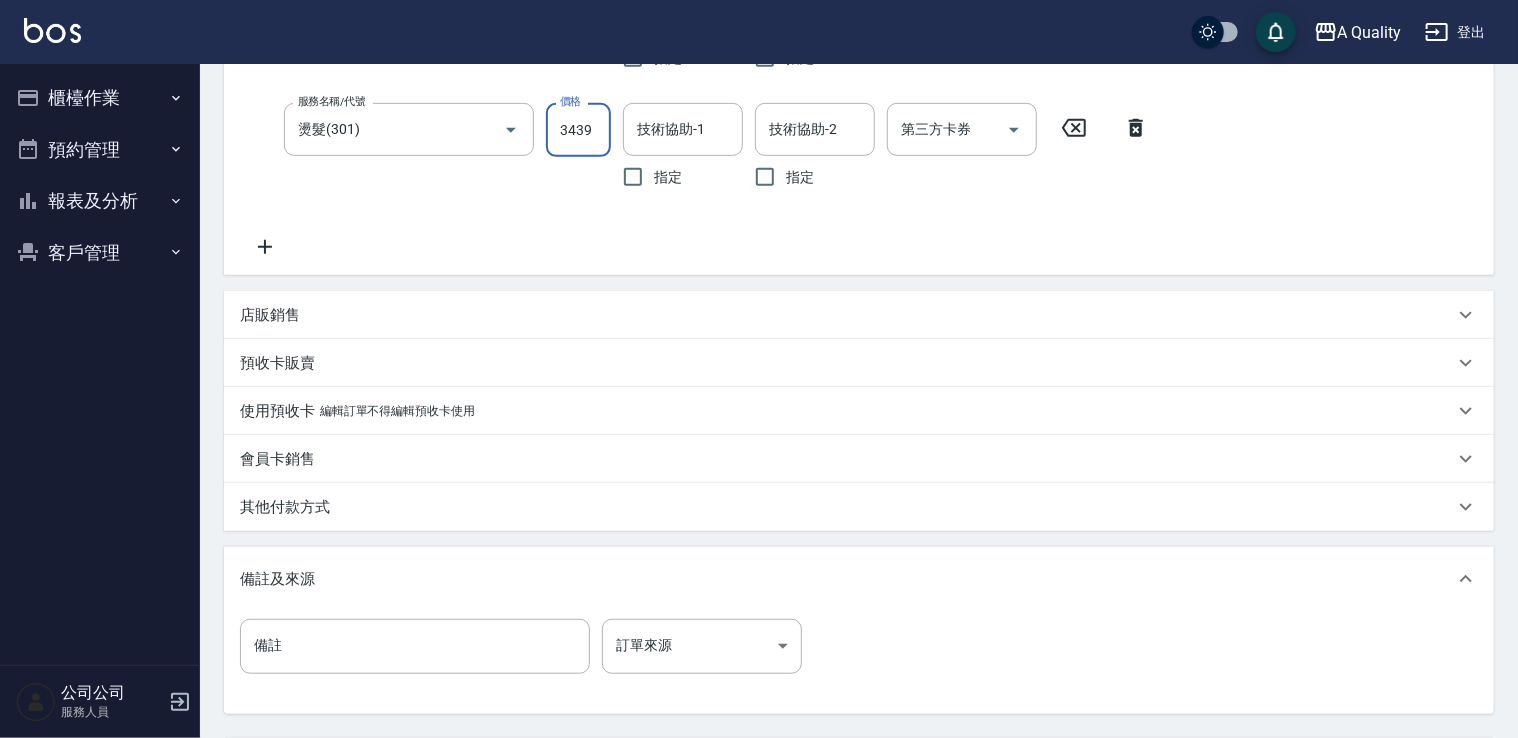 scroll, scrollTop: 604, scrollLeft: 0, axis: vertical 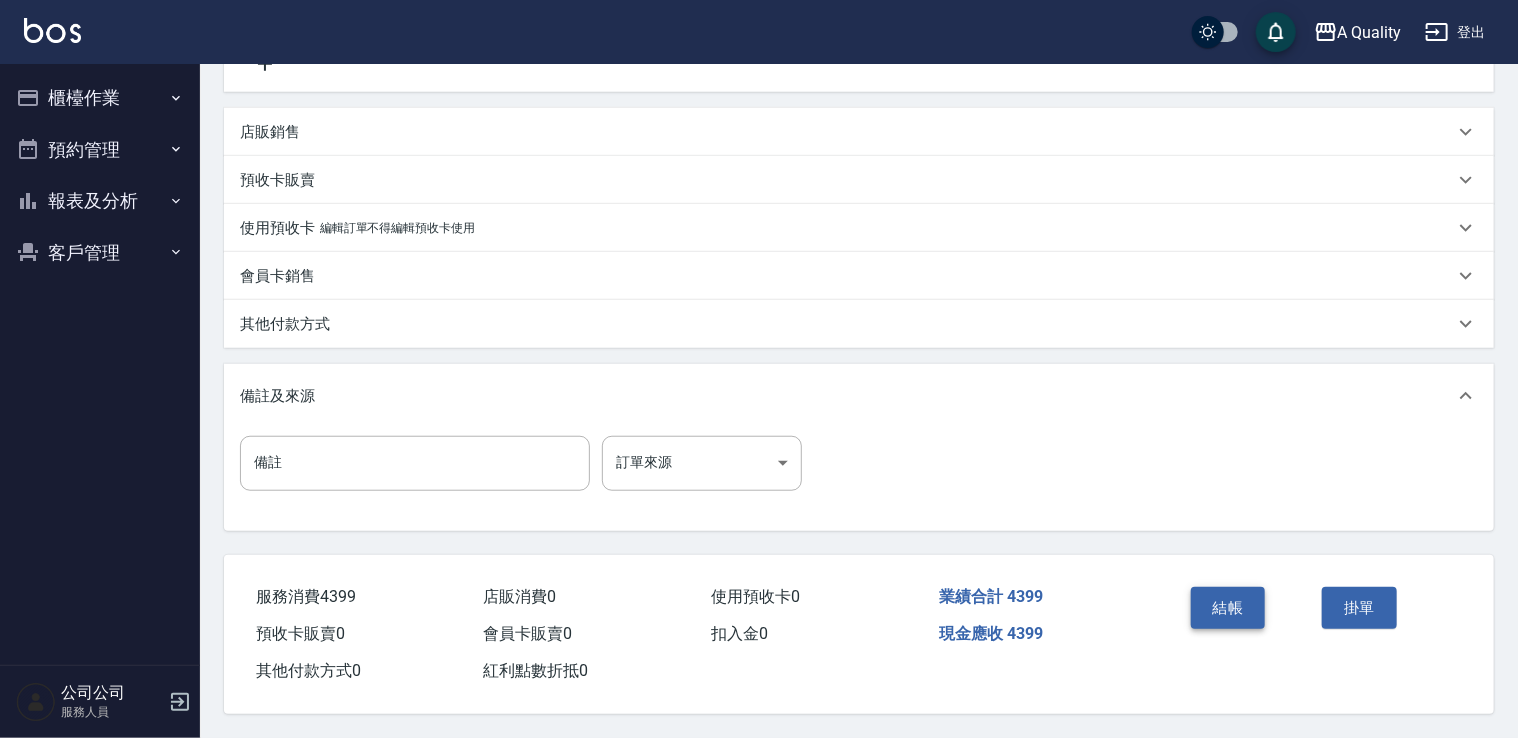 type on "3439" 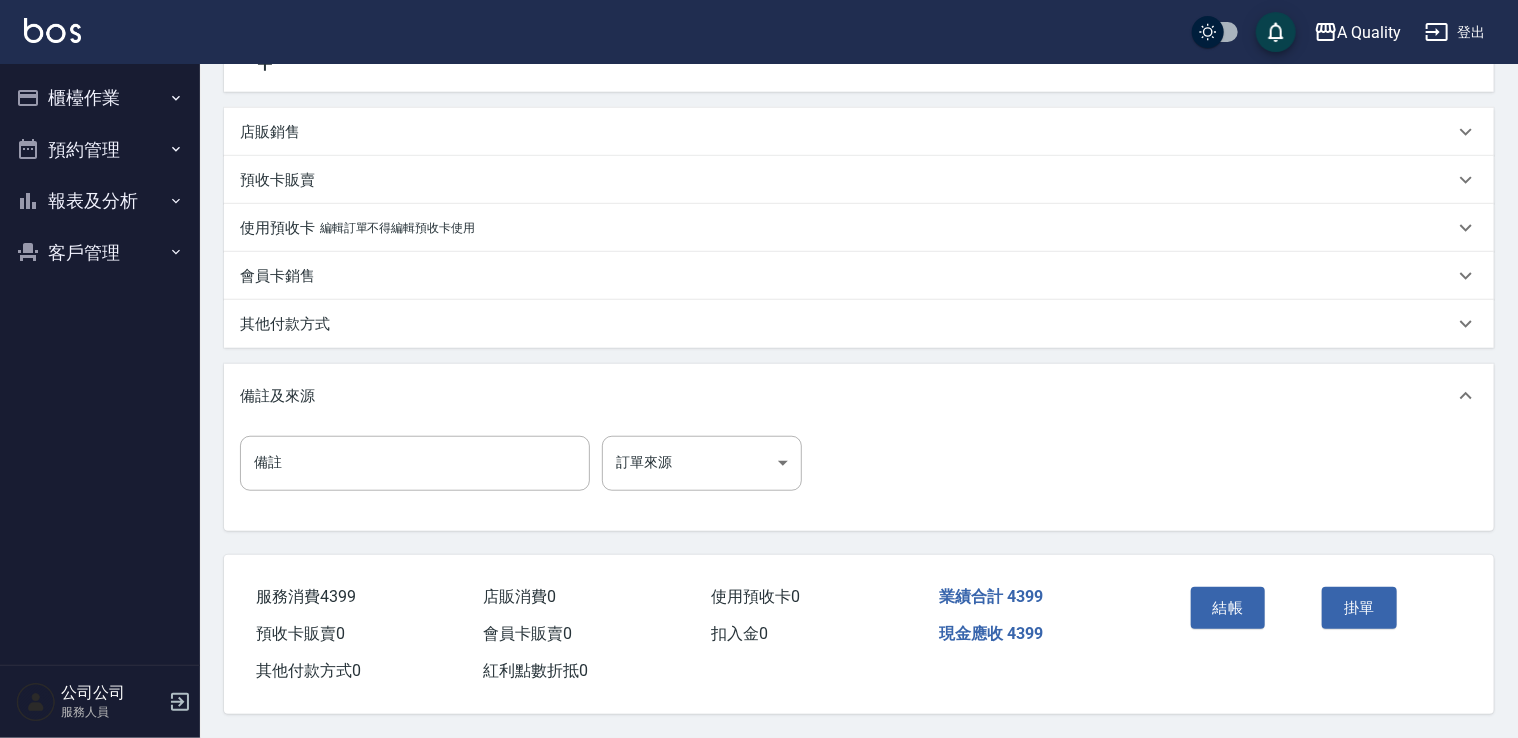 click on "結帳" at bounding box center [1228, 608] 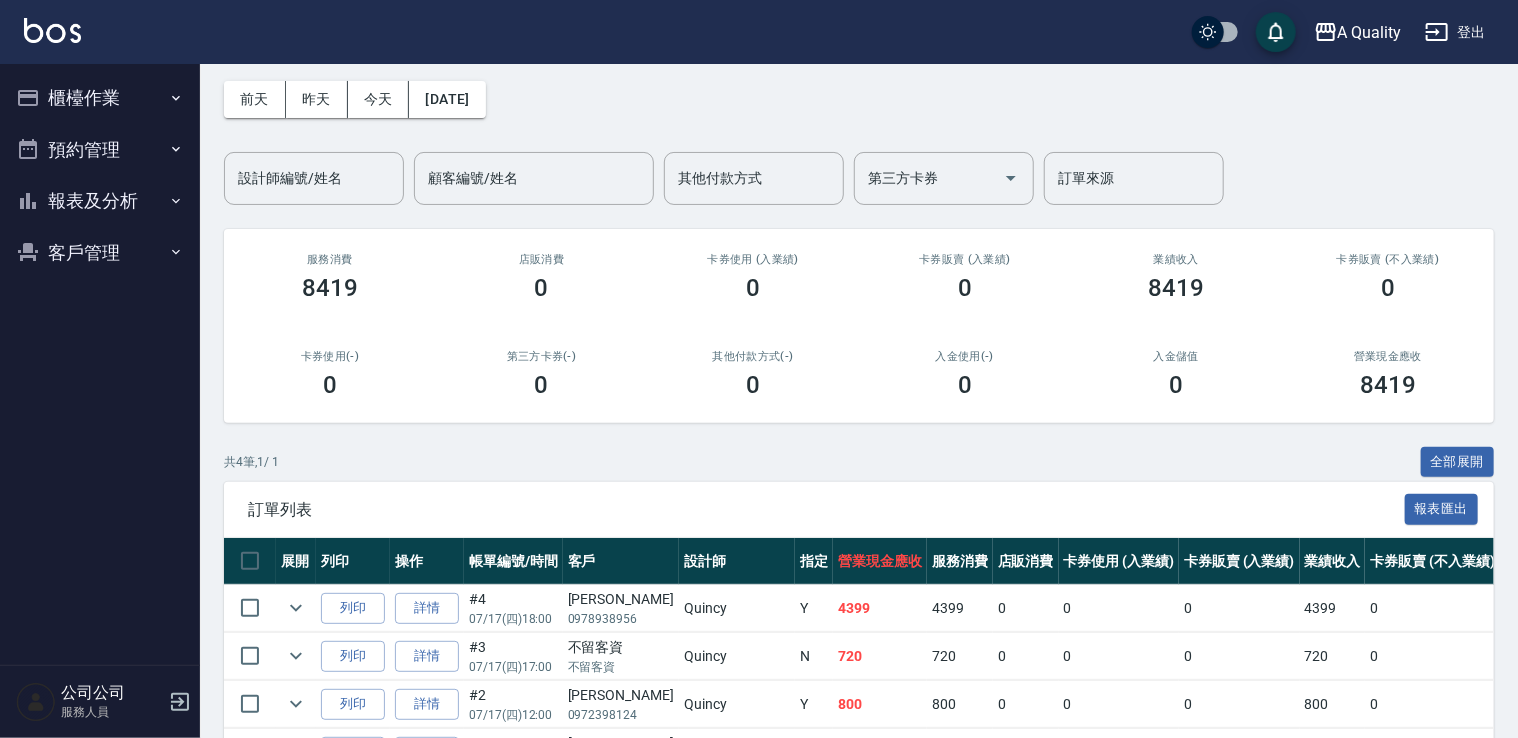 scroll, scrollTop: 210, scrollLeft: 0, axis: vertical 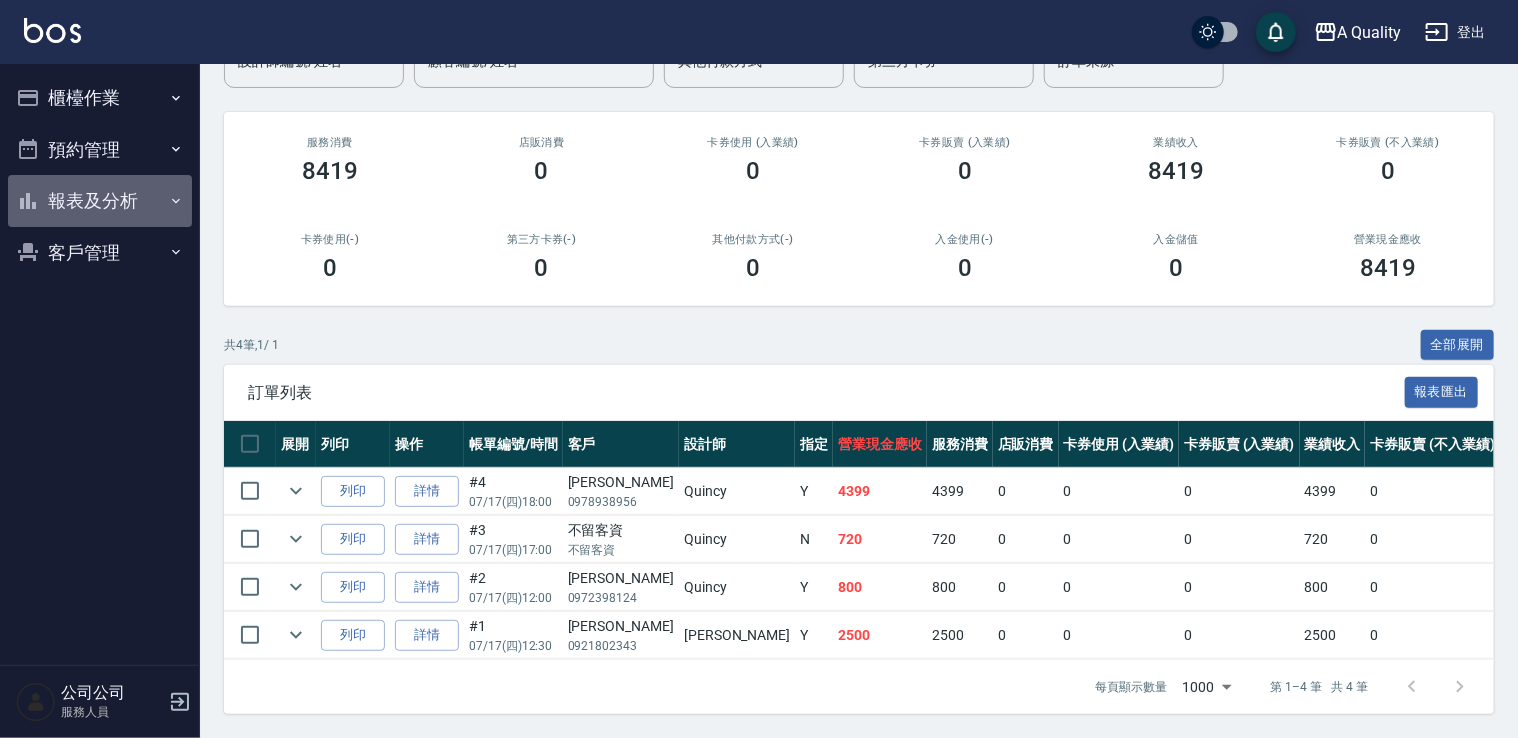 click on "報表及分析" at bounding box center [100, 201] 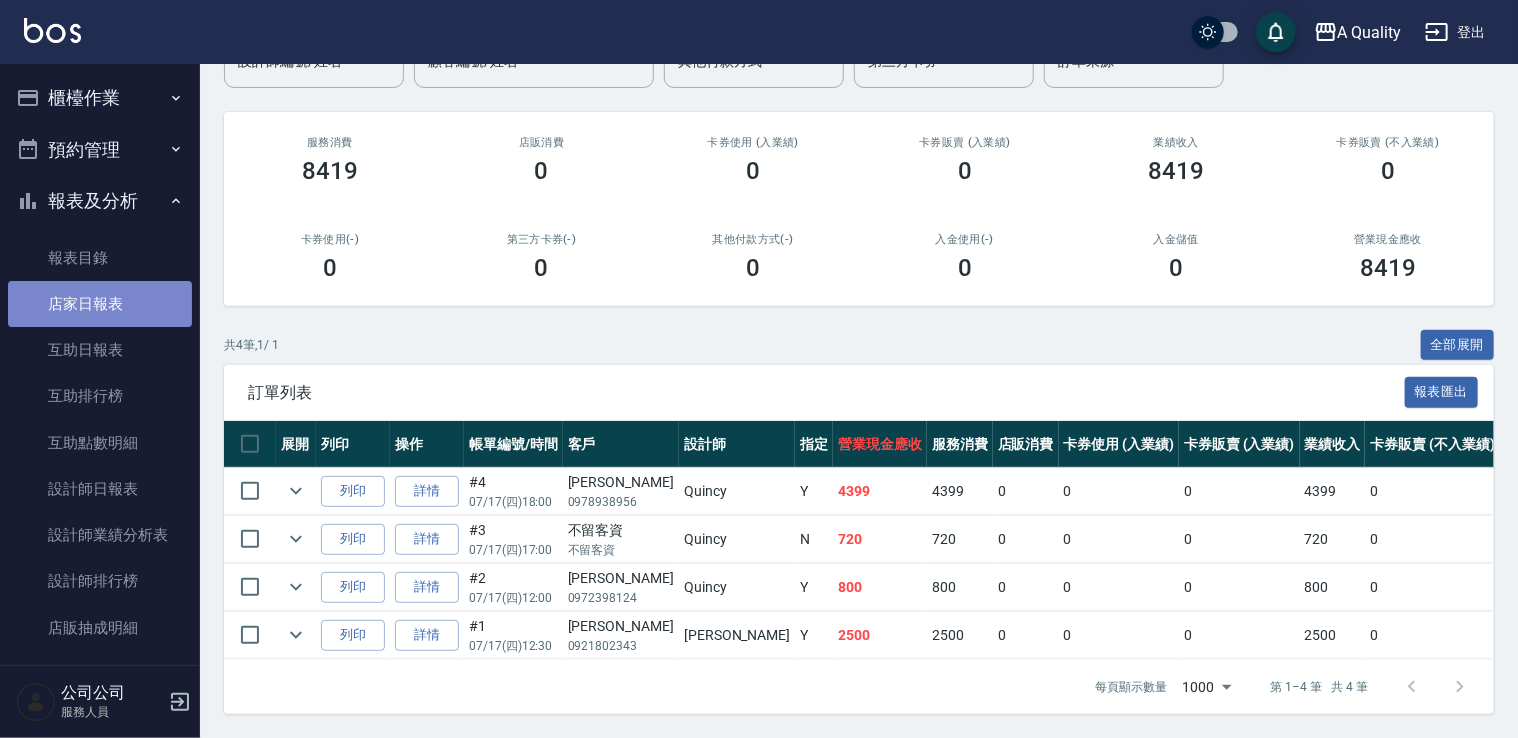 click on "店家日報表" at bounding box center [100, 304] 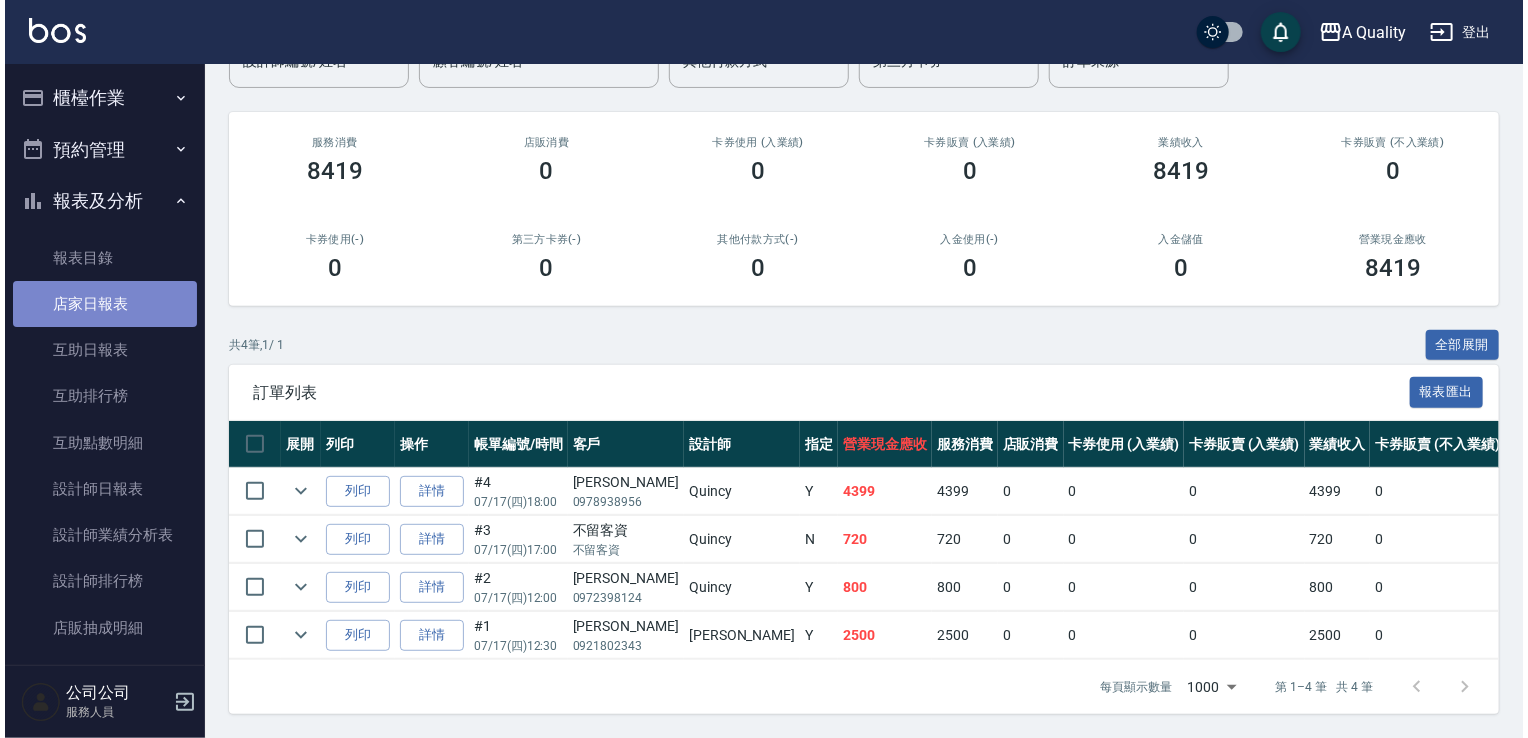 scroll, scrollTop: 0, scrollLeft: 0, axis: both 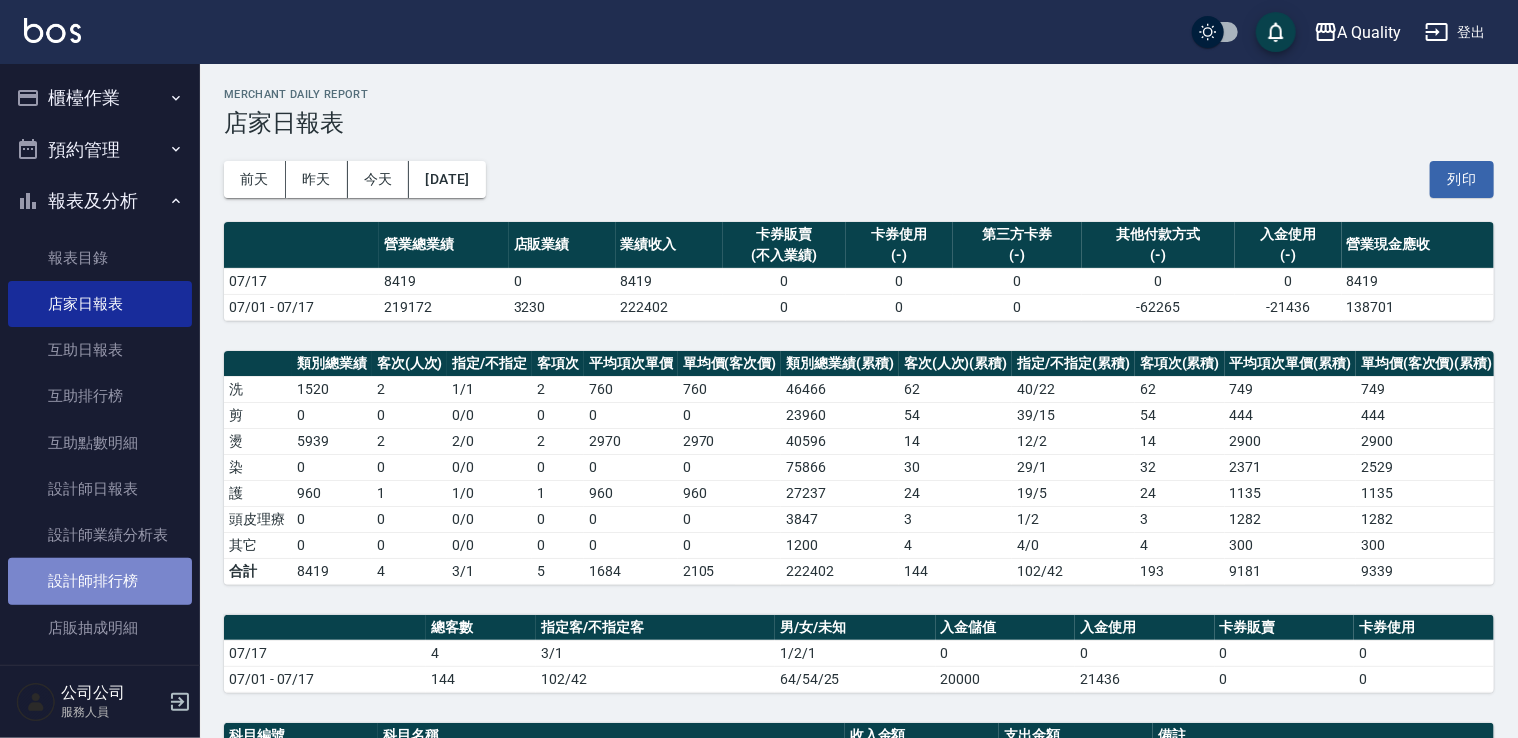 click on "設計師排行榜" at bounding box center (100, 581) 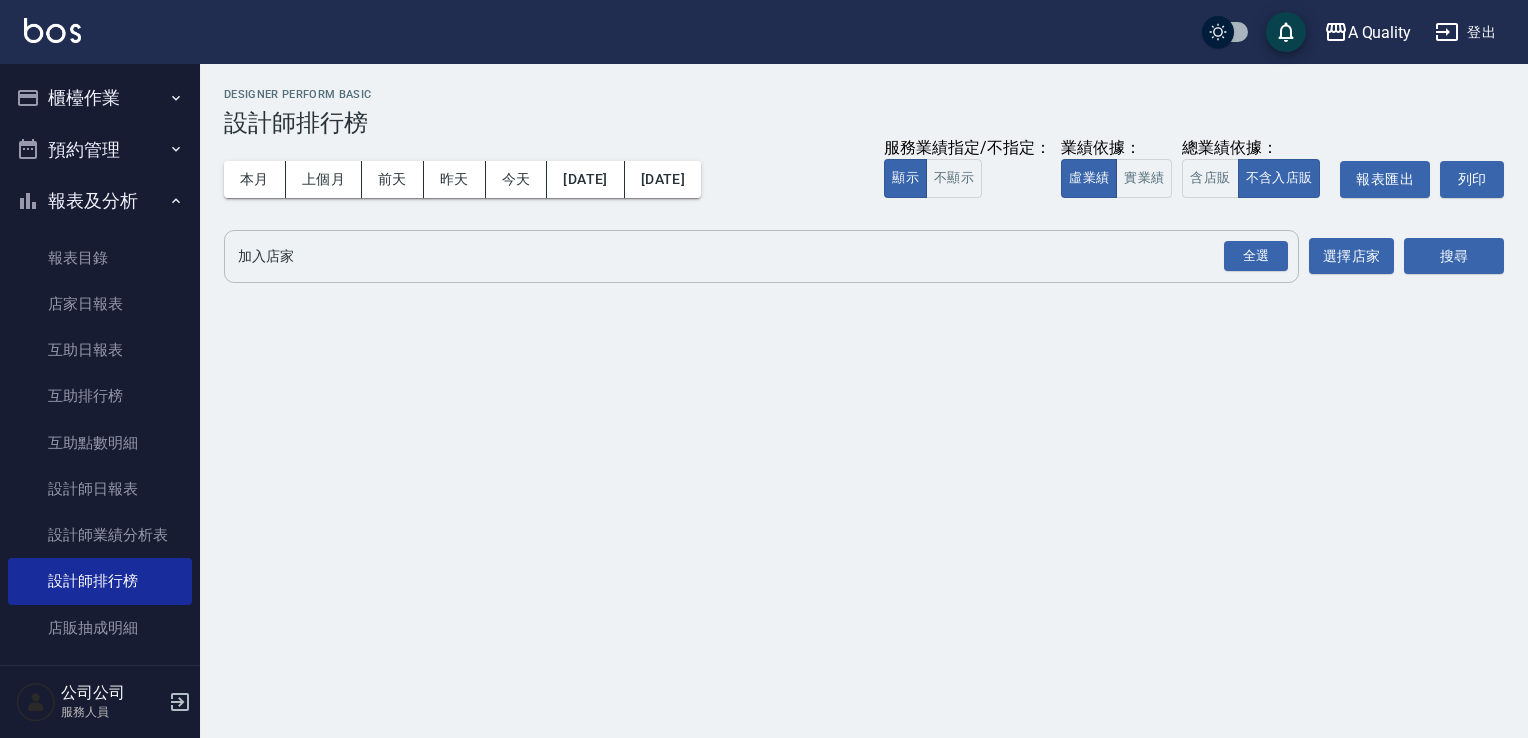 click on "全選" at bounding box center [1255, 256] 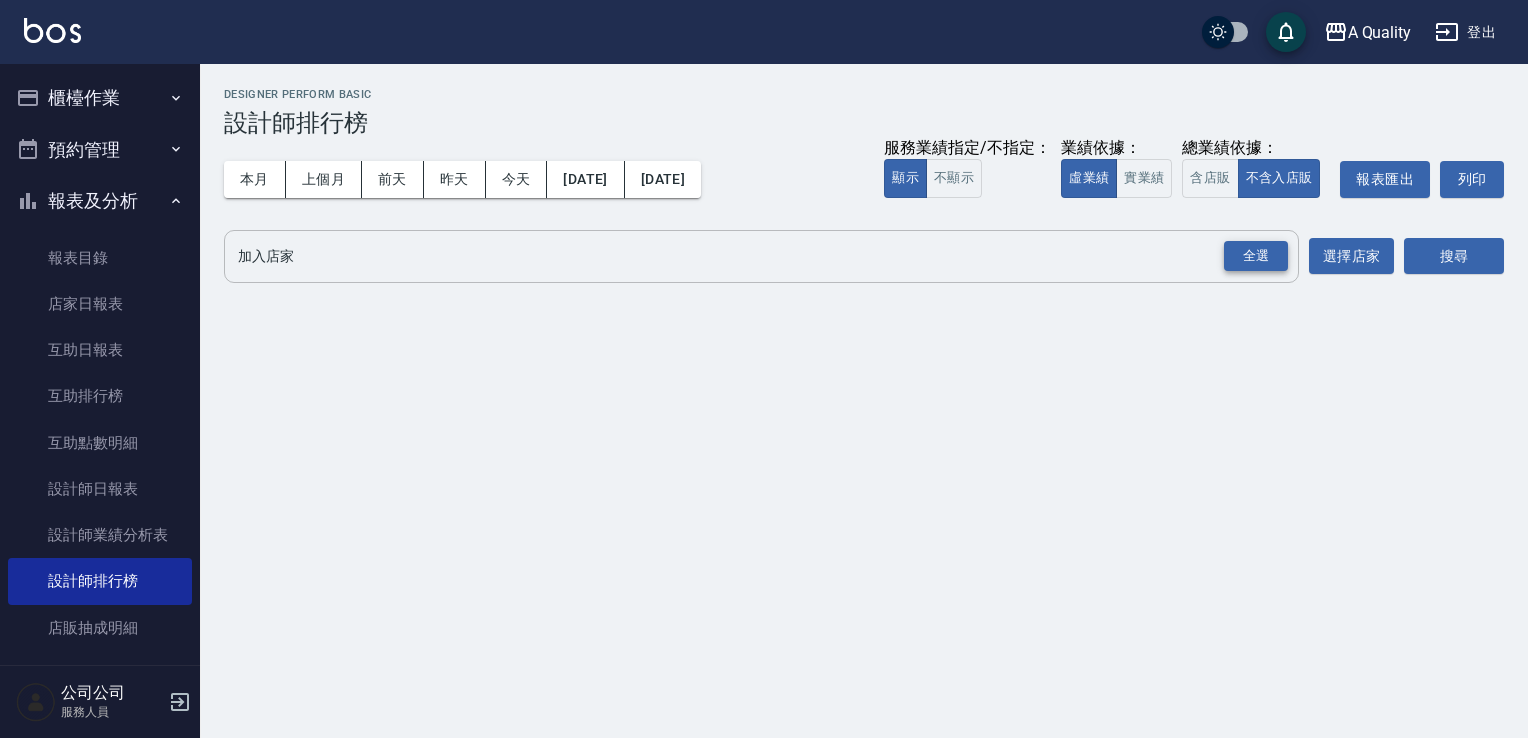 click on "全選" at bounding box center [1256, 256] 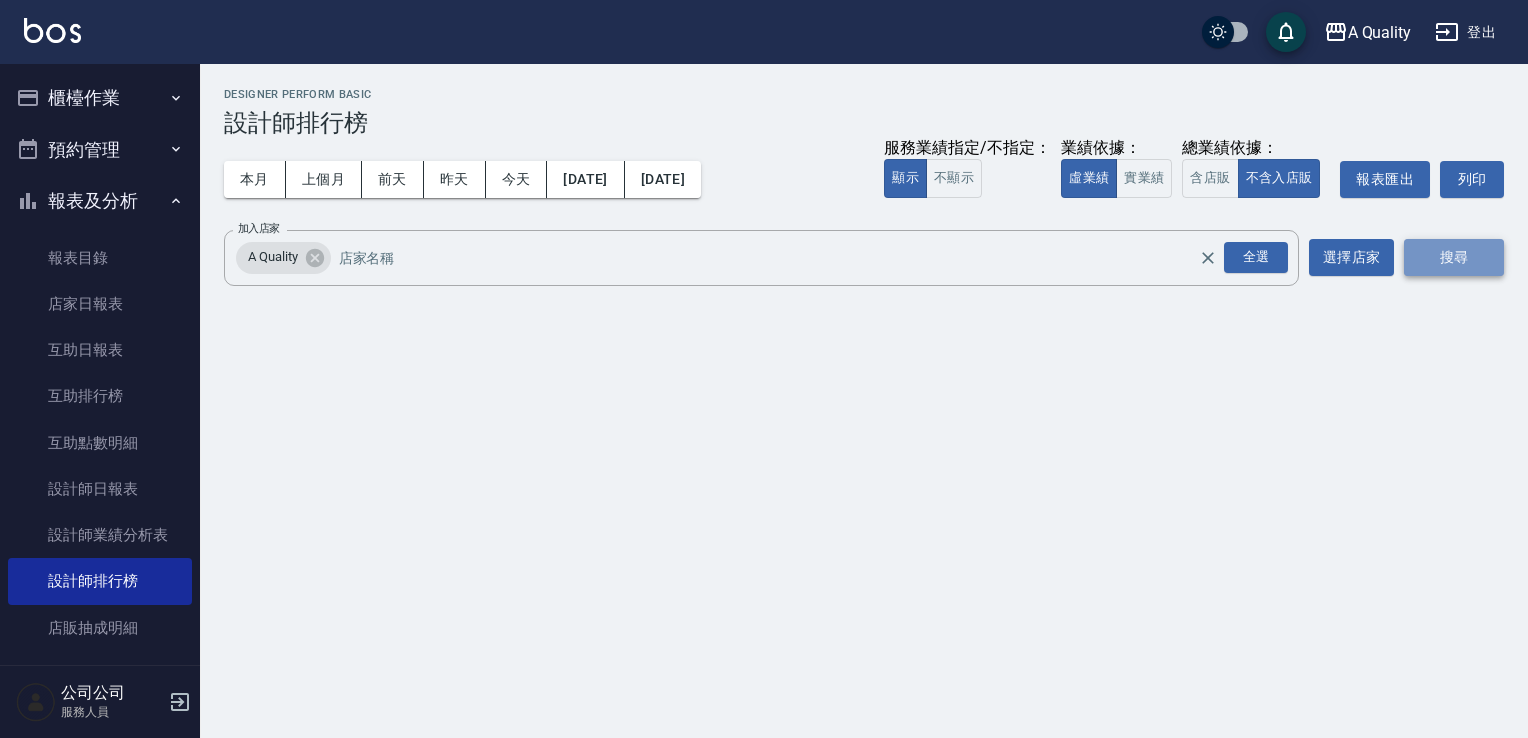 click on "搜尋" at bounding box center [1454, 257] 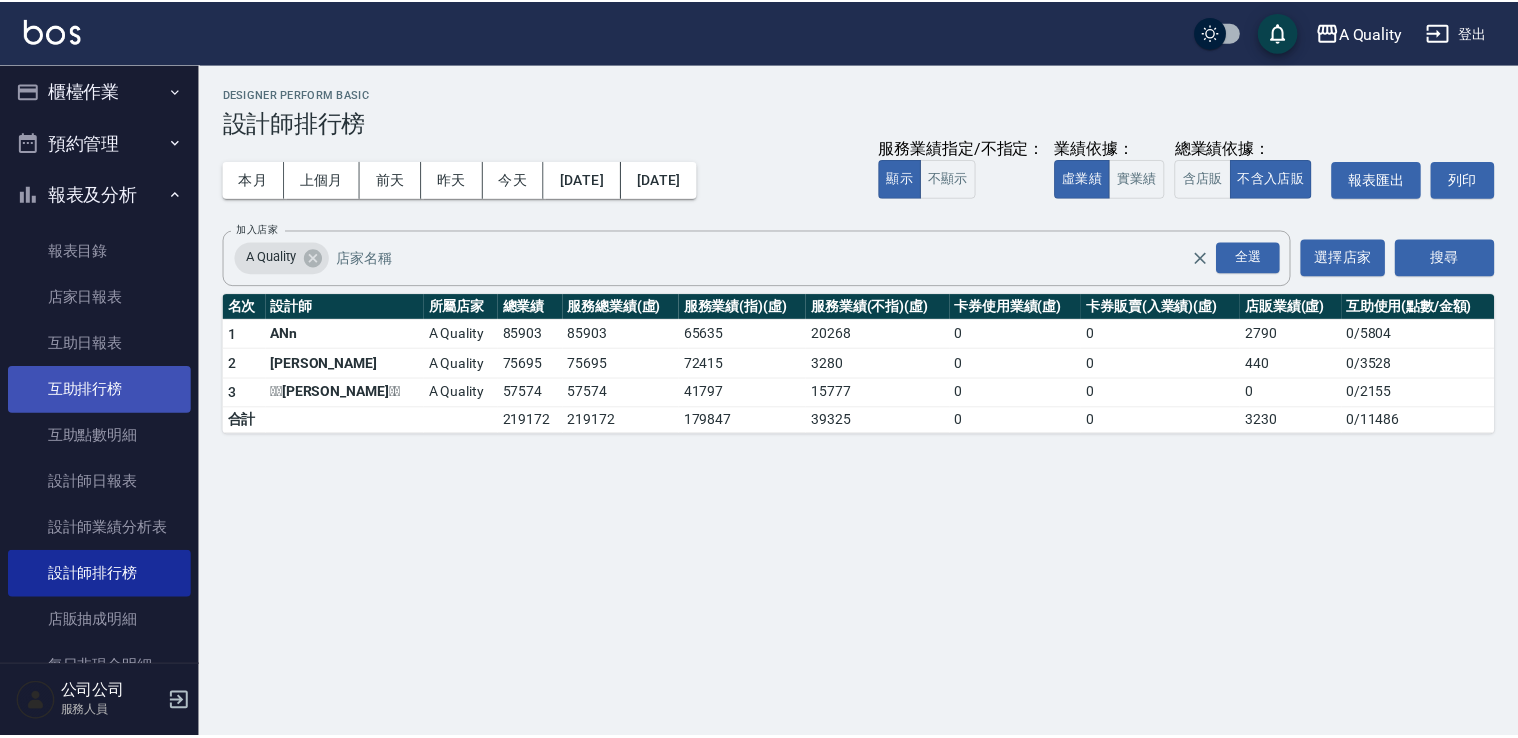 scroll, scrollTop: 0, scrollLeft: 0, axis: both 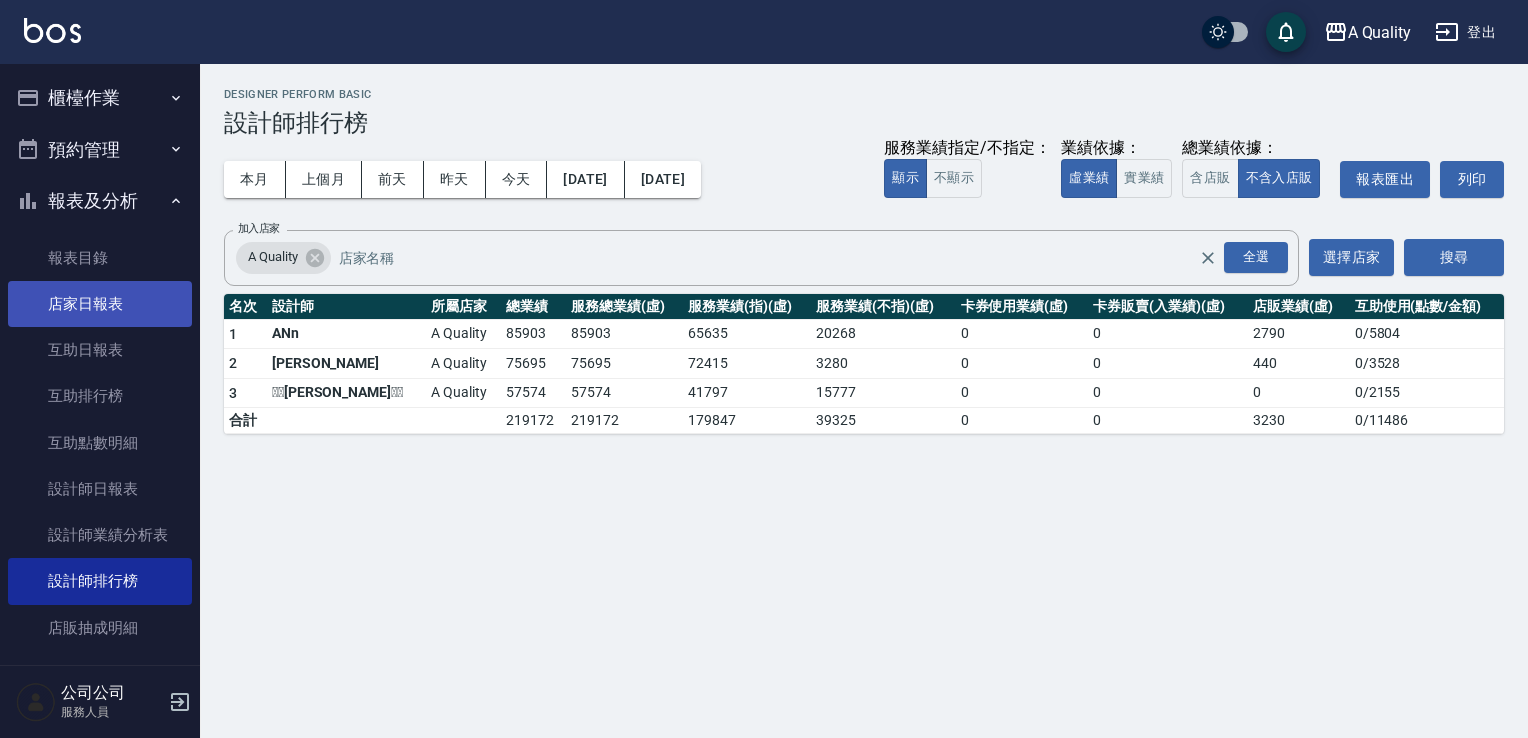 click on "店家日報表" at bounding box center [100, 304] 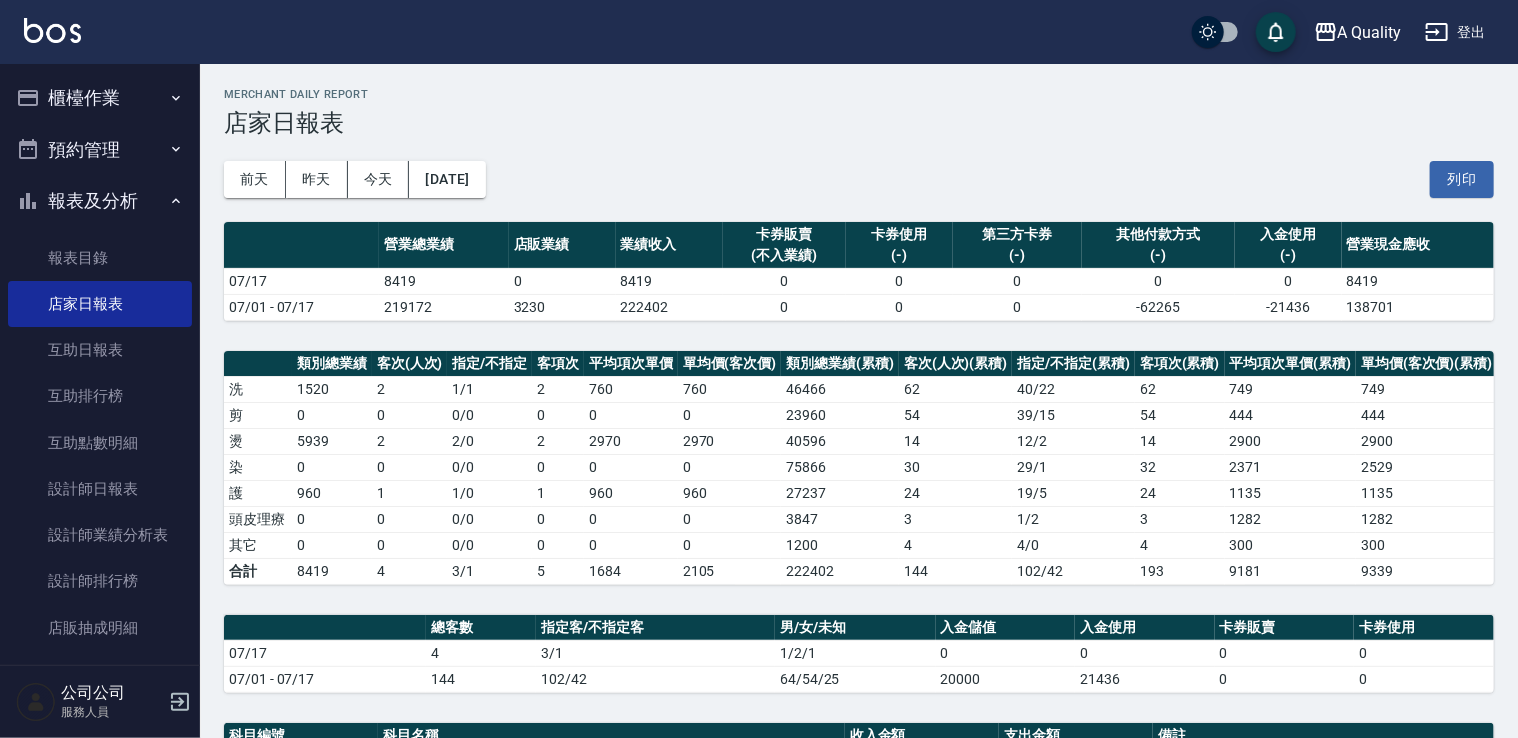 click on "預約管理" at bounding box center [100, 150] 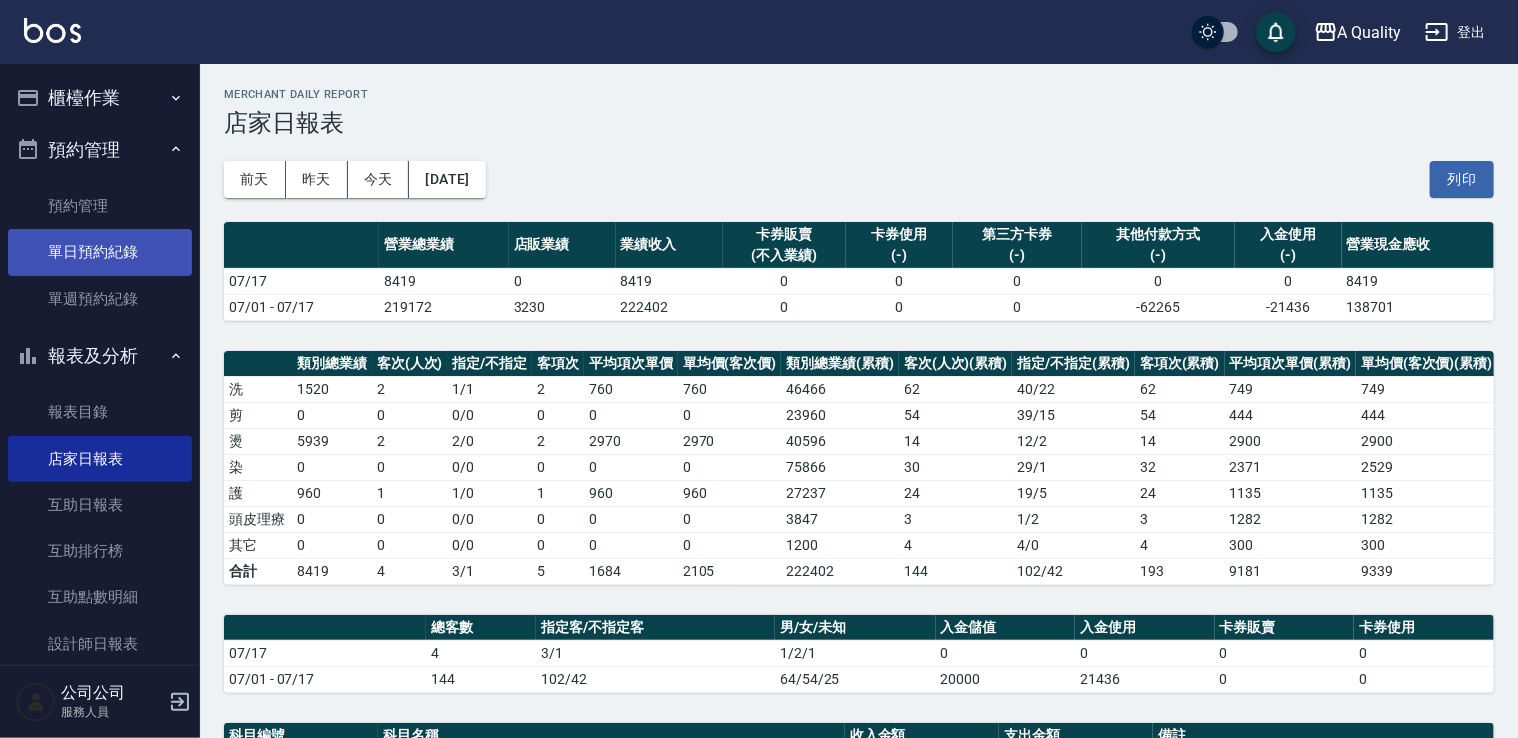 click on "單日預約紀錄" at bounding box center [100, 252] 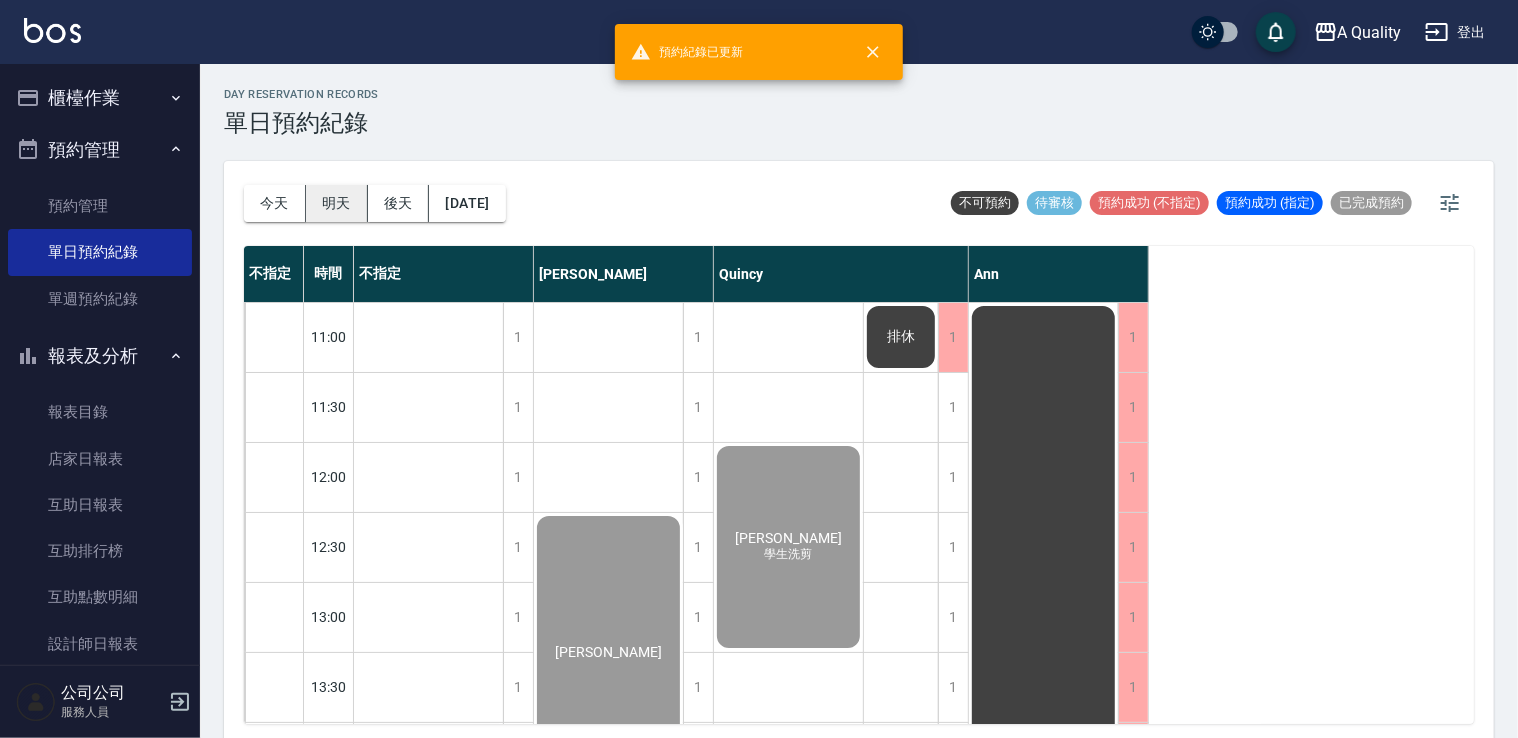 click on "明天" at bounding box center (337, 203) 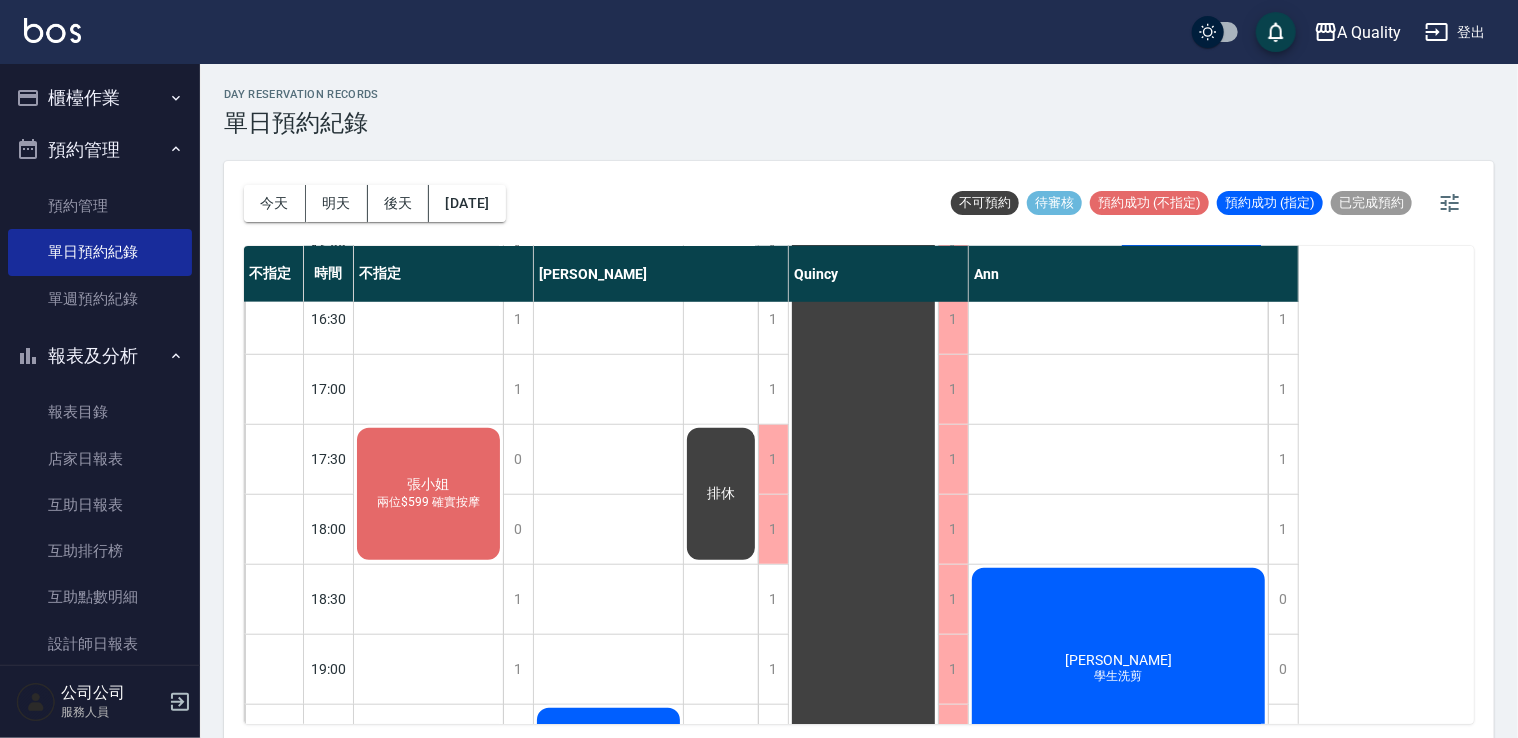 scroll, scrollTop: 853, scrollLeft: 0, axis: vertical 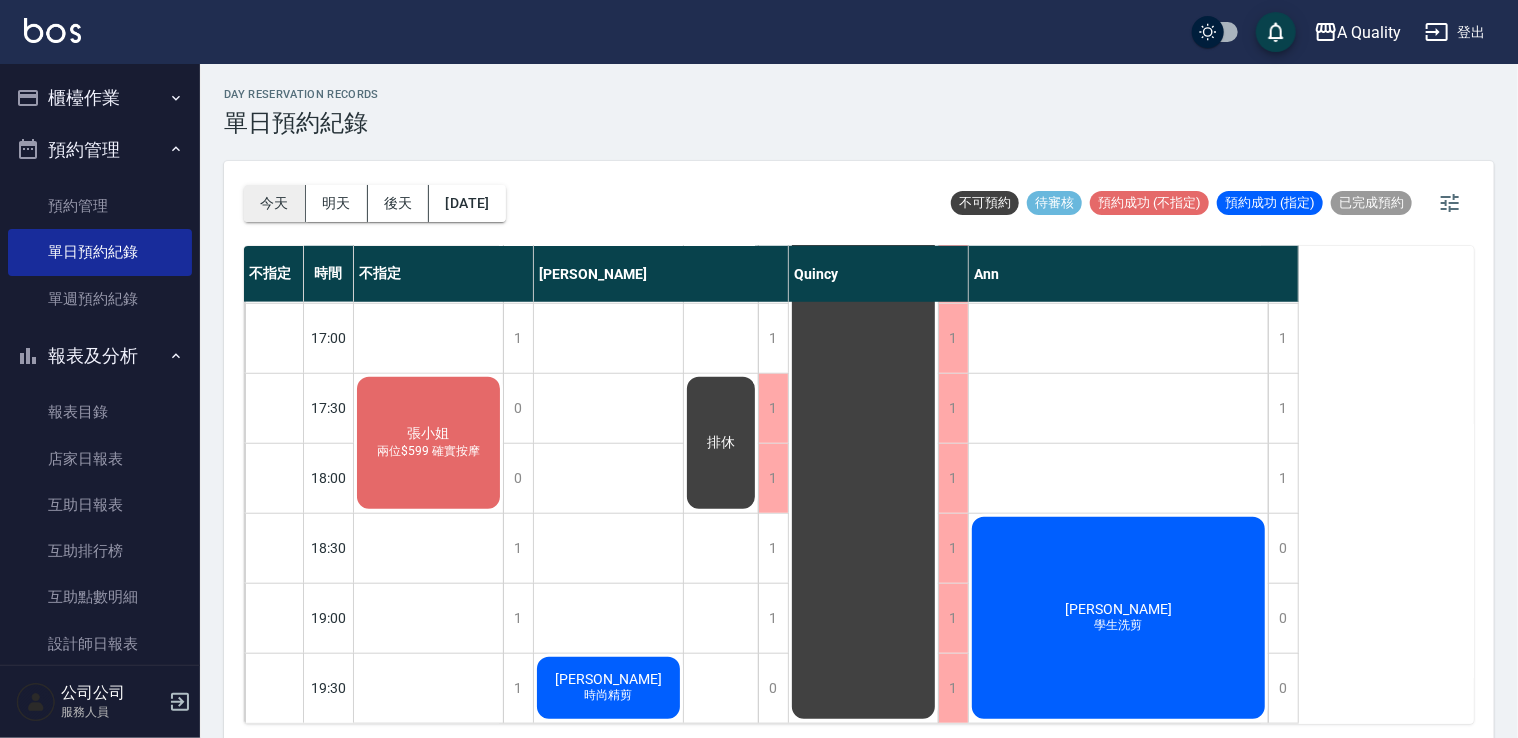 click on "今天" at bounding box center [275, 203] 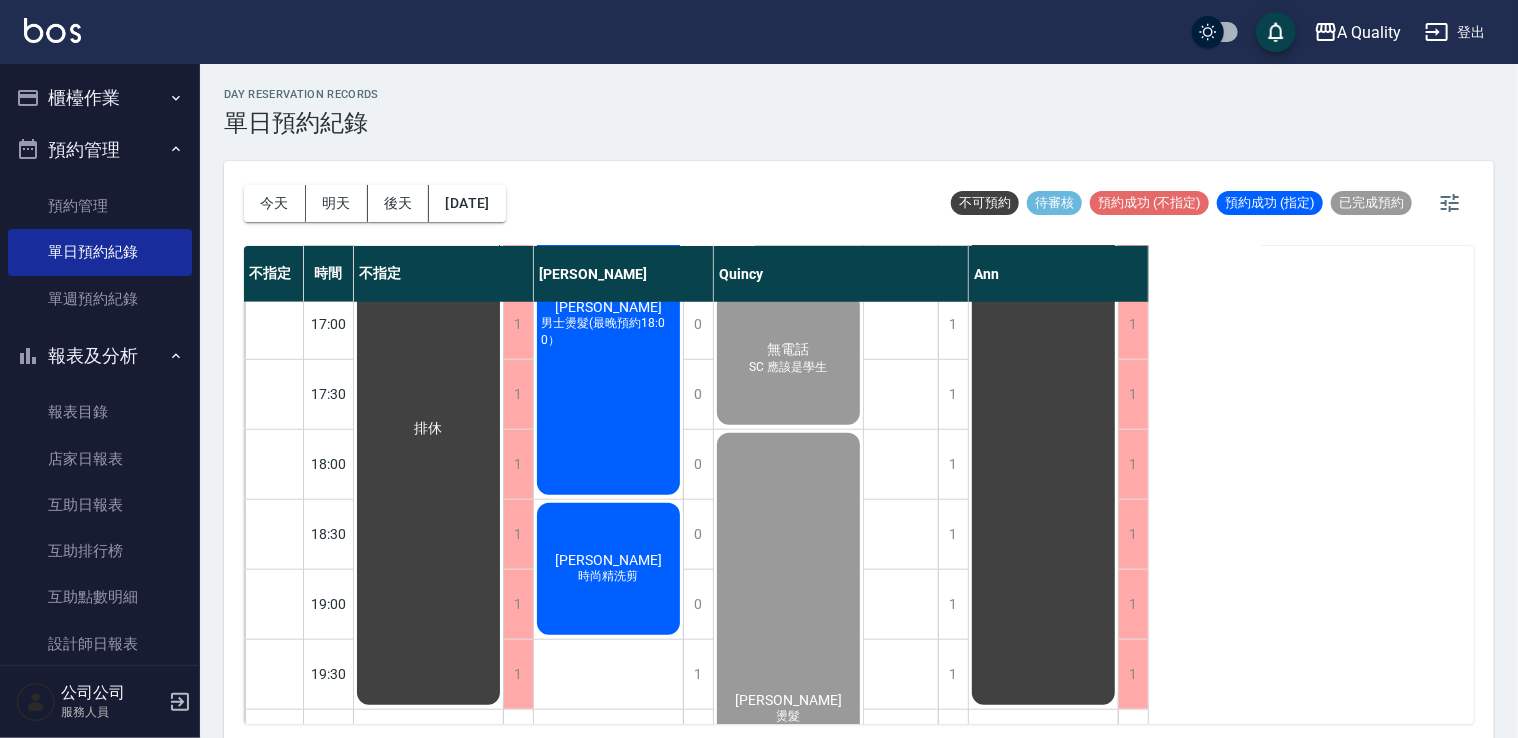 click on "[PERSON_NAME] 男士燙髮(最晚預約18:00）" at bounding box center (428, 429) 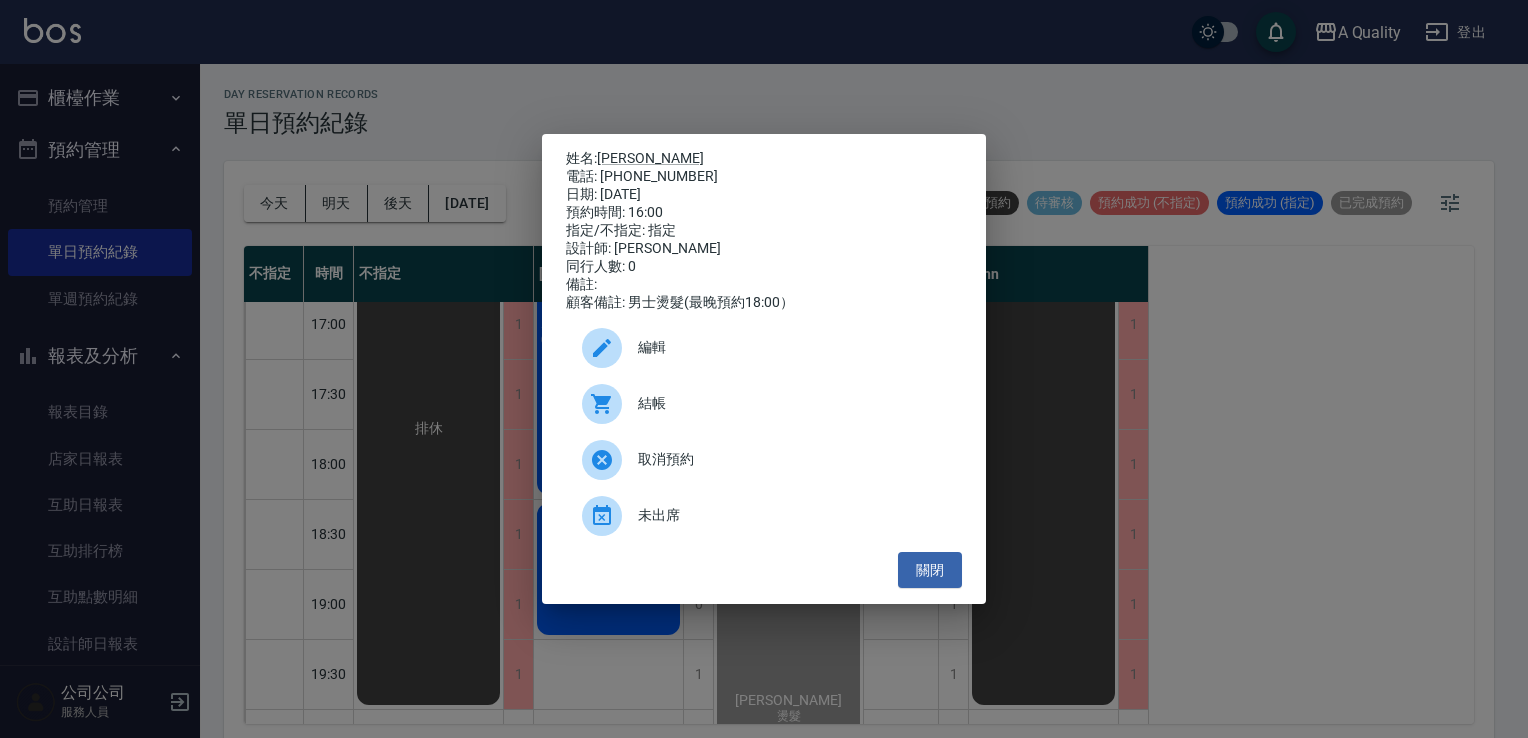 click on "結帳" at bounding box center (792, 403) 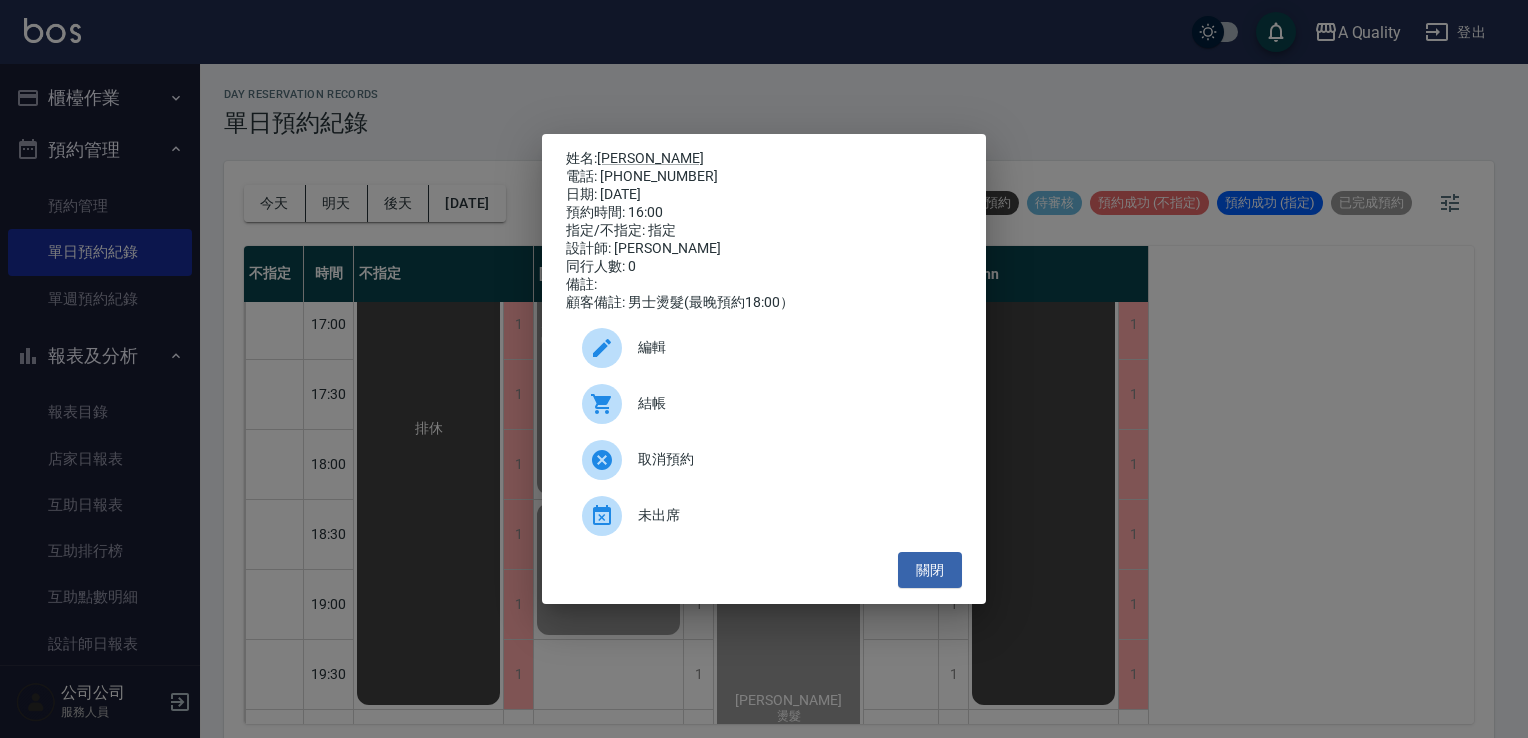 click on "關閉" at bounding box center [930, 570] 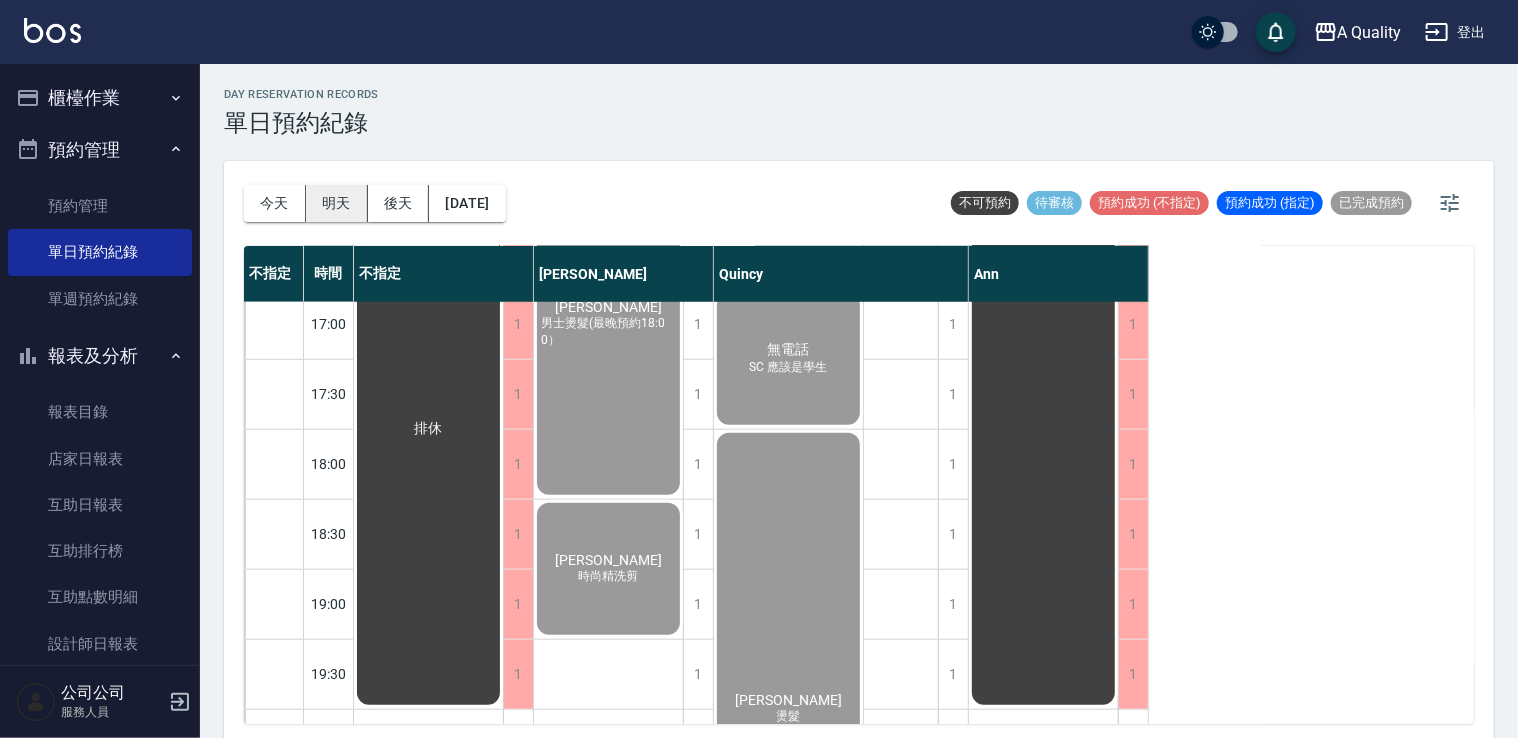 click on "明天" at bounding box center (337, 203) 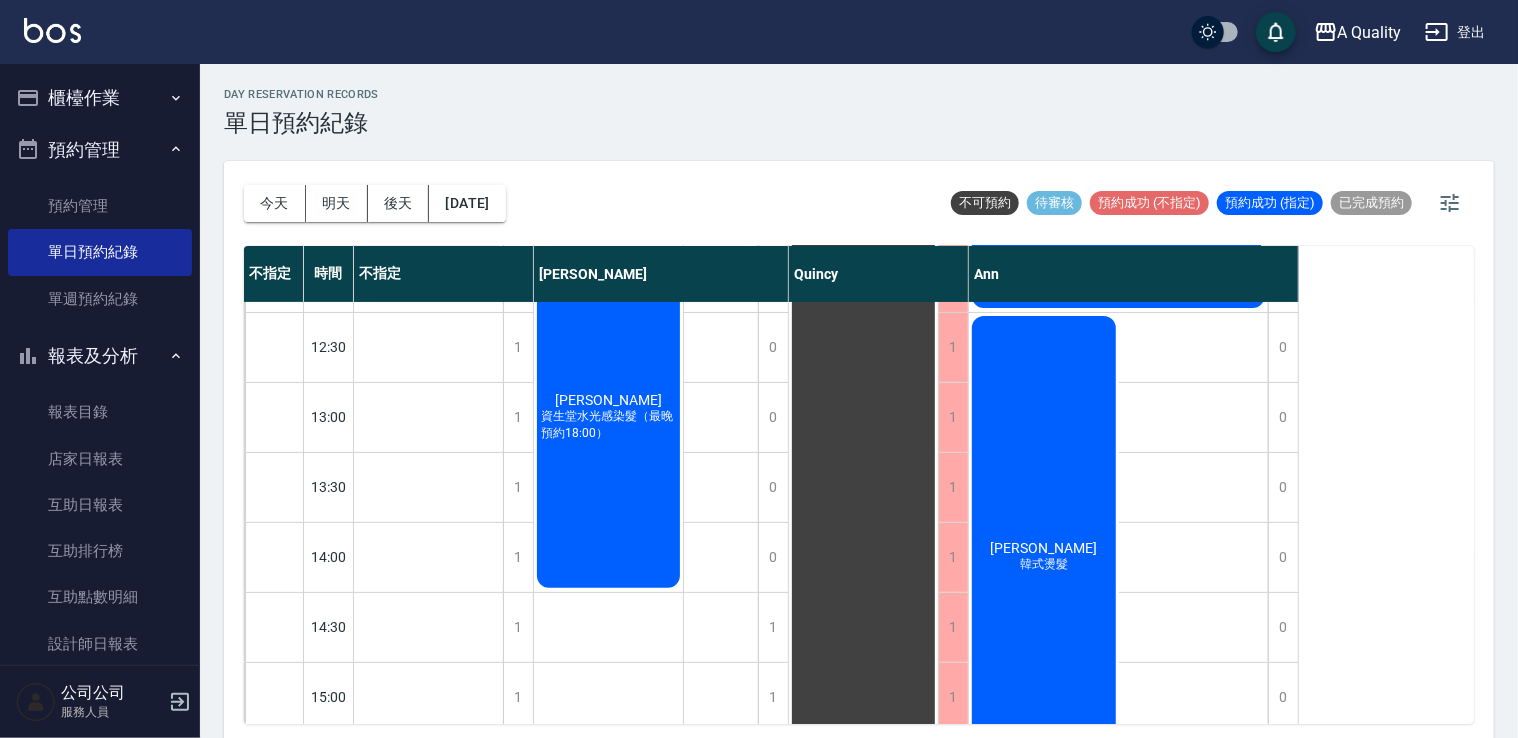 scroll, scrollTop: 0, scrollLeft: 0, axis: both 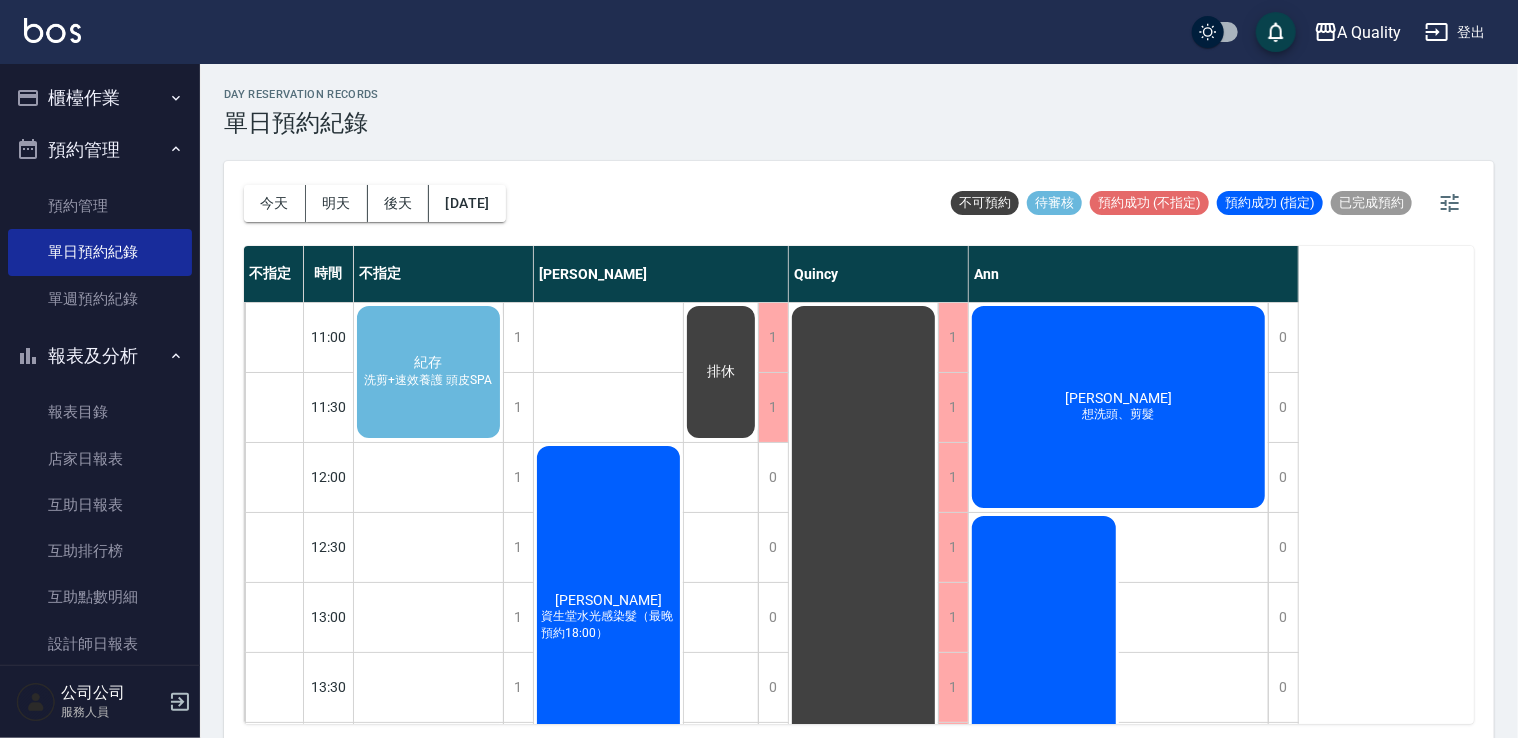 click on "洗剪+速效養護 頭皮SPA" at bounding box center (429, 380) 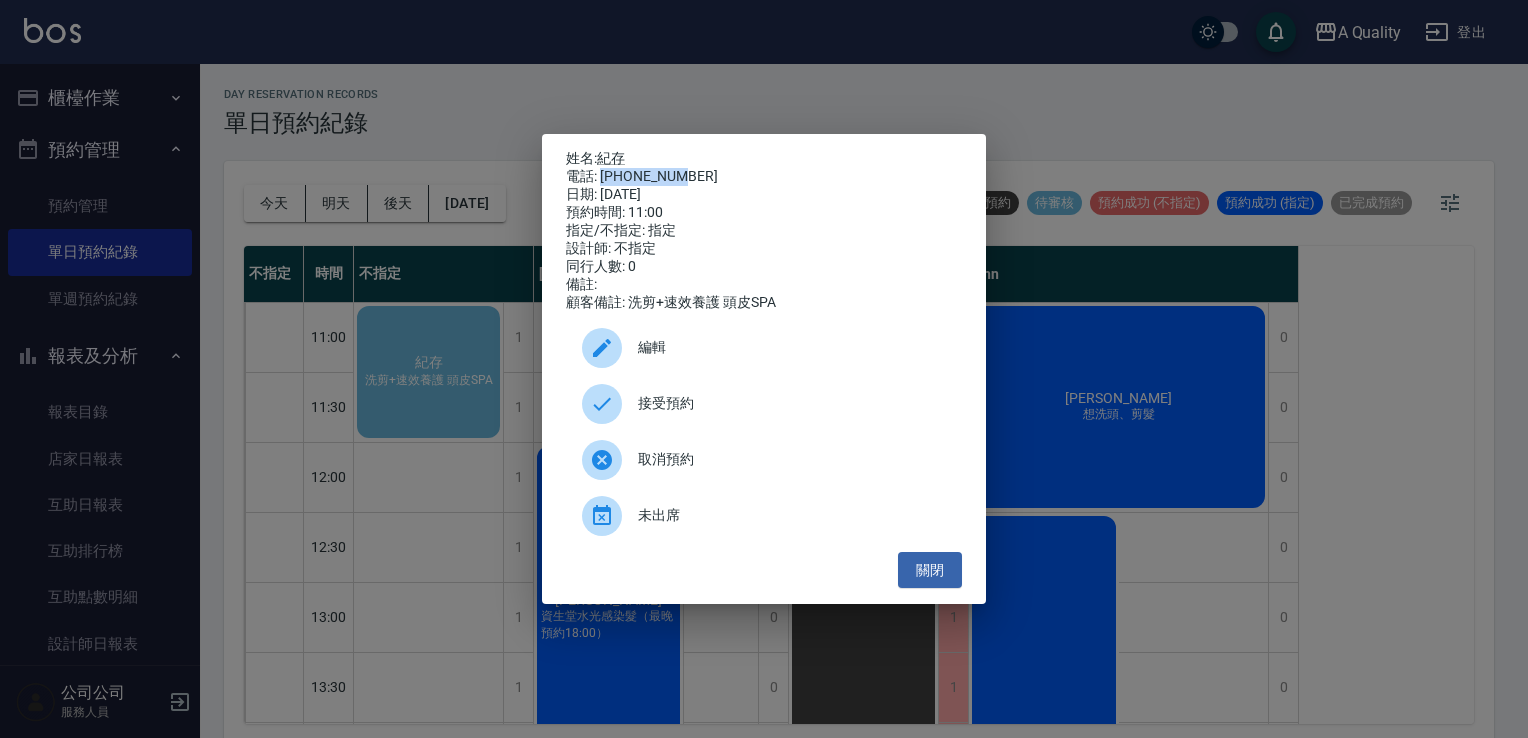 drag, startPoint x: 600, startPoint y: 174, endPoint x: 693, endPoint y: 172, distance: 93.0215 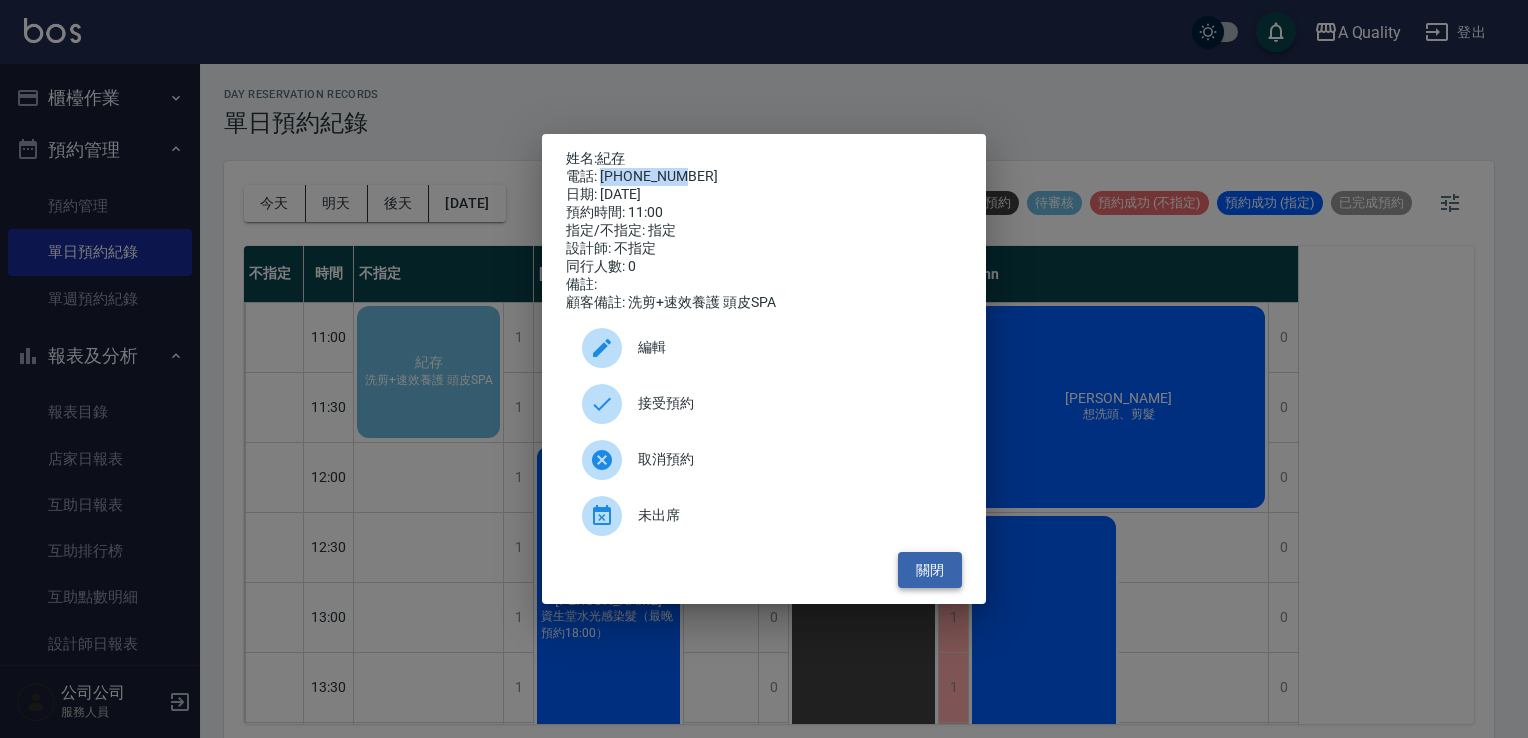 click on "關閉" at bounding box center (930, 570) 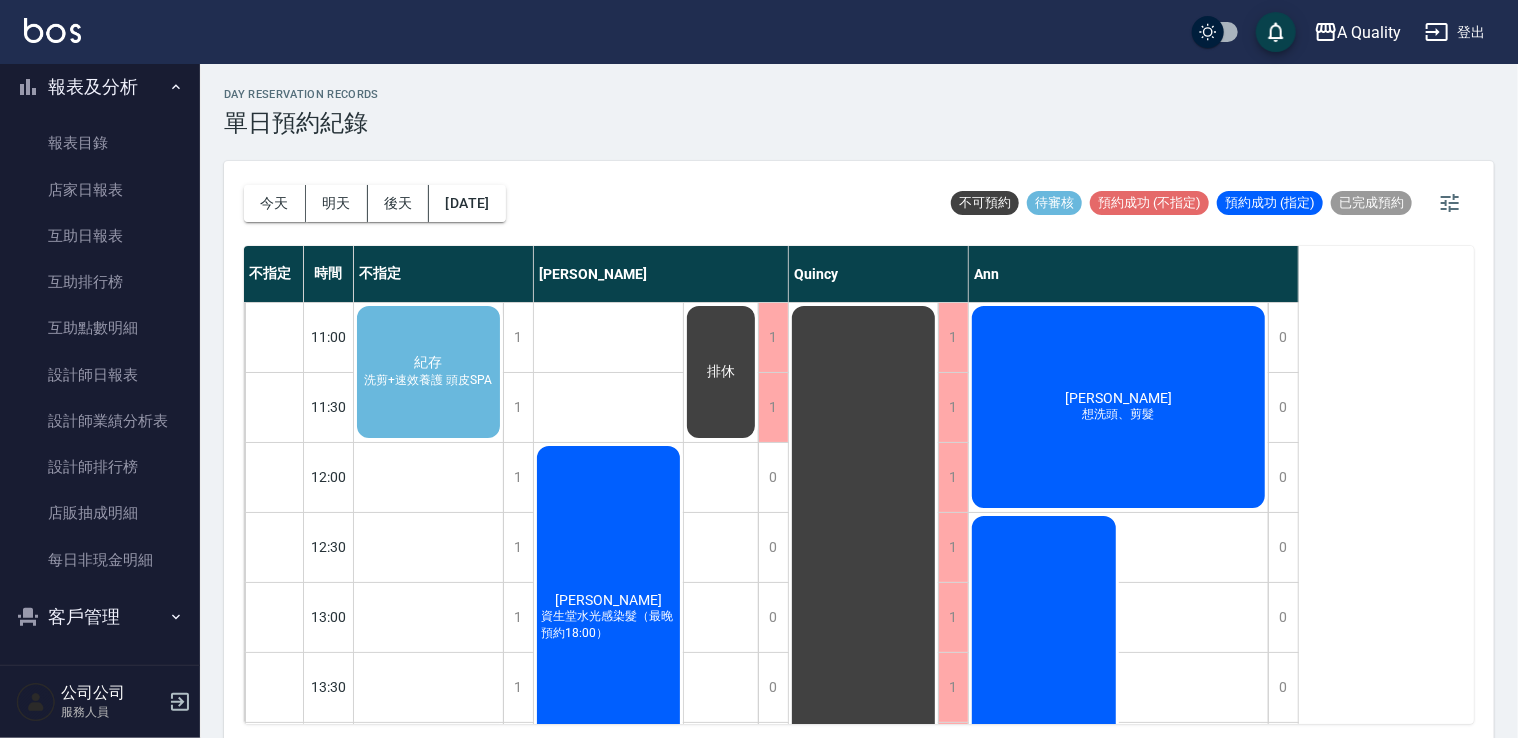 click on "客戶管理" at bounding box center (100, 617) 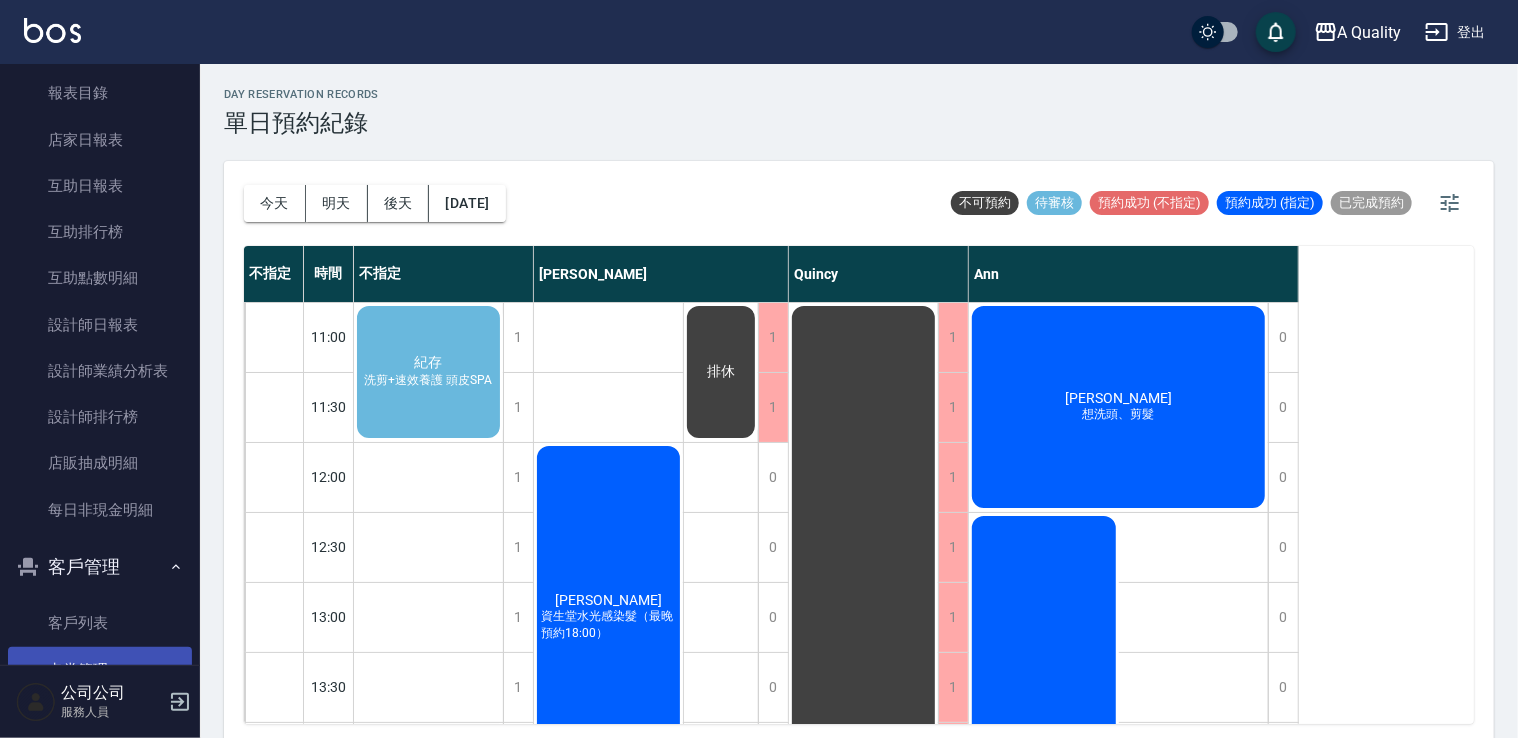 scroll, scrollTop: 406, scrollLeft: 0, axis: vertical 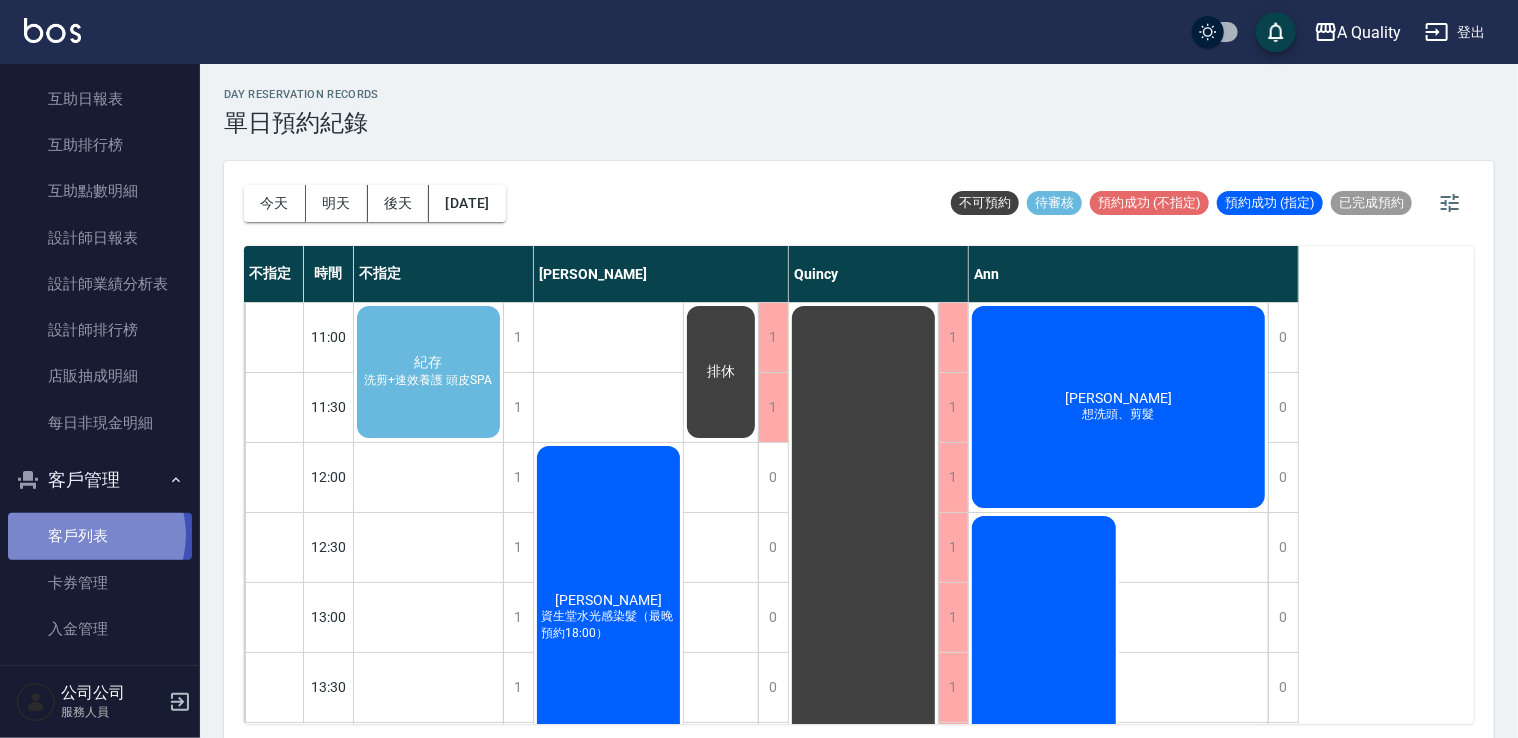 click on "客戶列表" at bounding box center (100, 536) 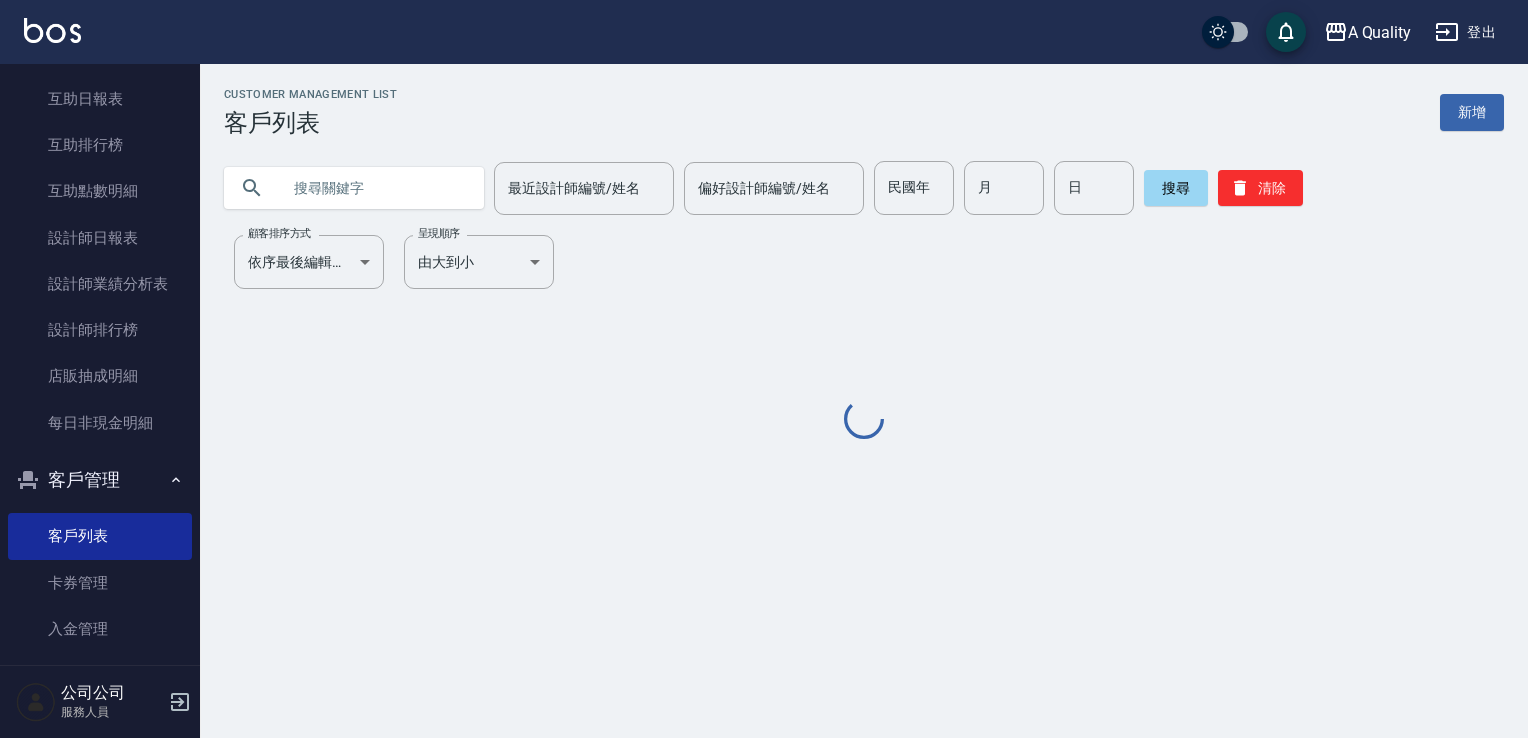 click at bounding box center (374, 188) 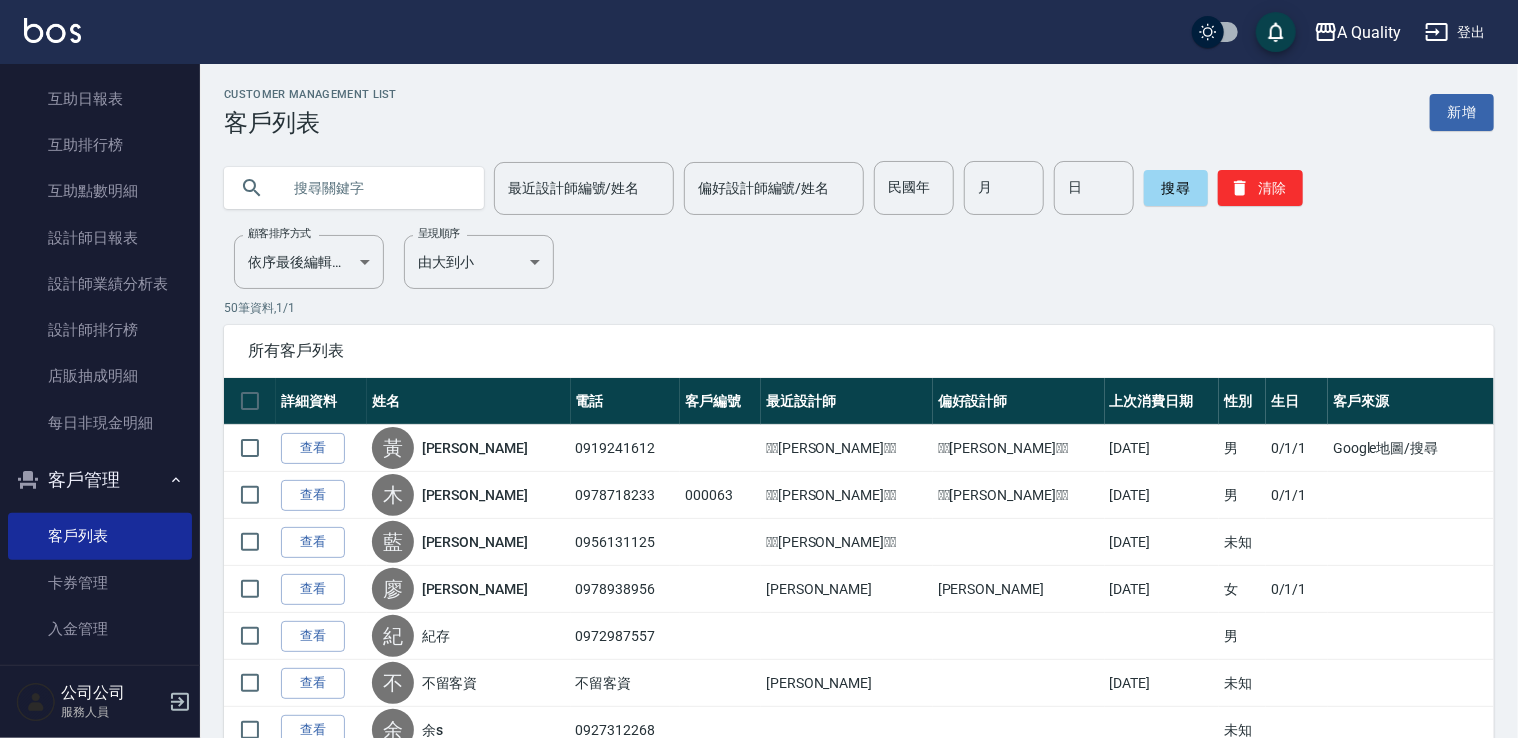 paste on "0972987557" 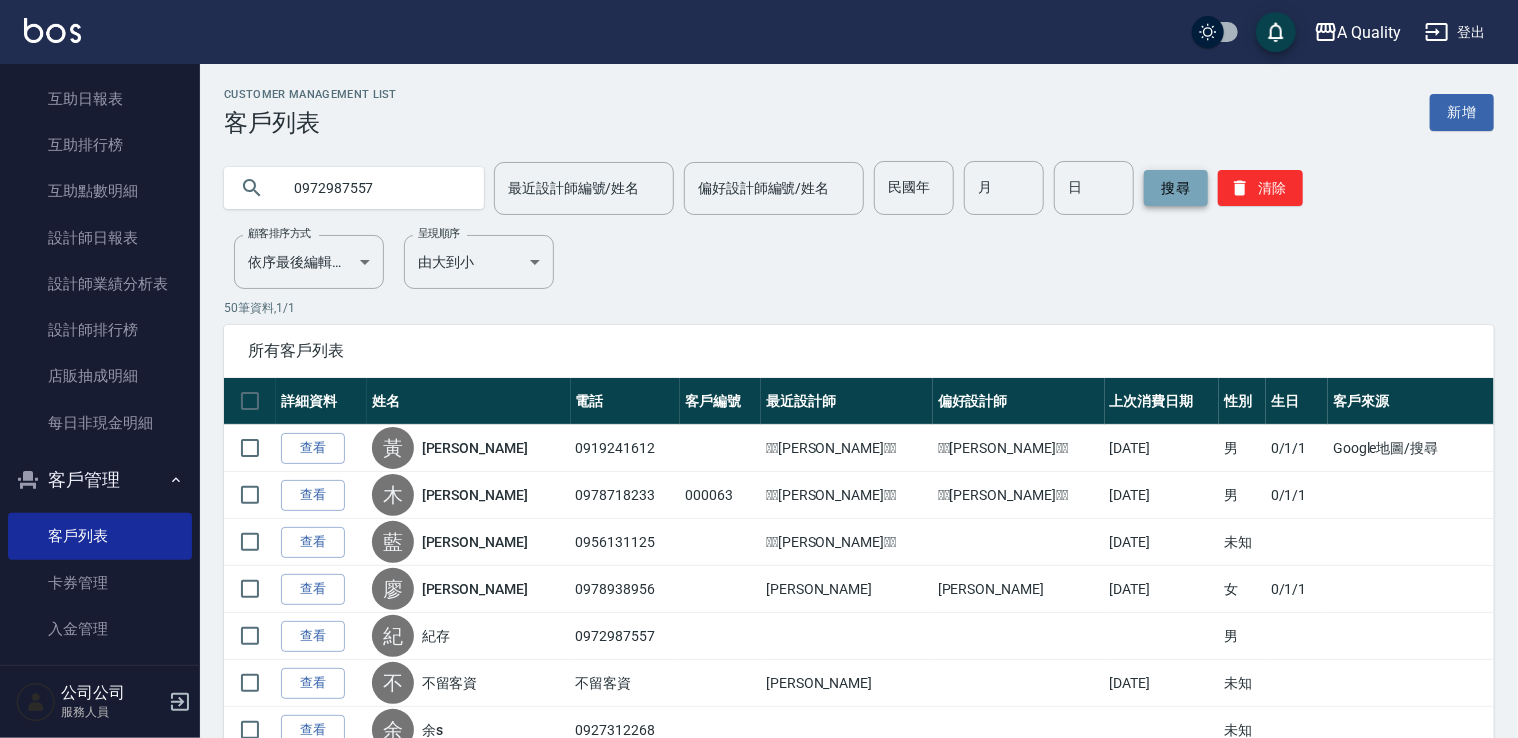 type on "0972987557" 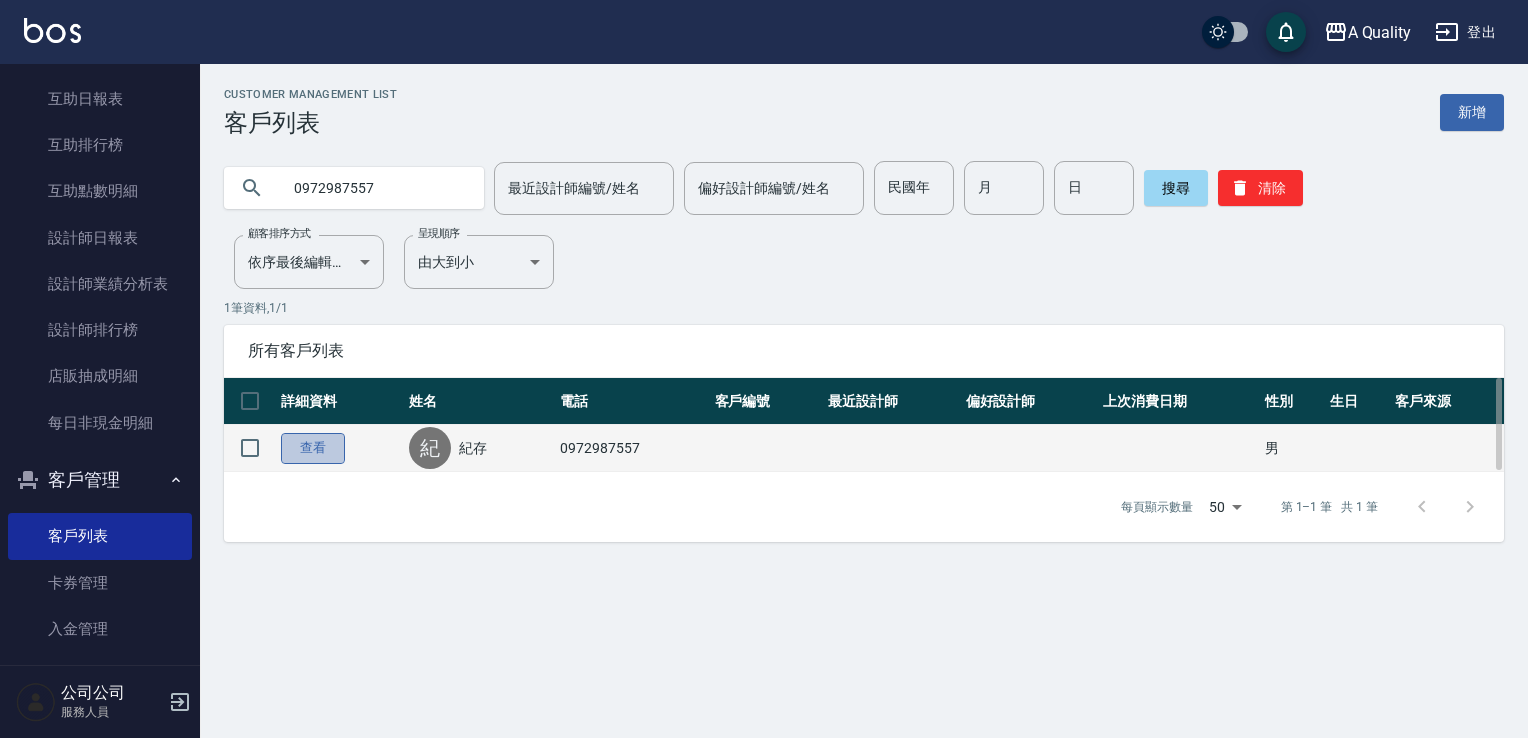 click on "查看" at bounding box center (313, 448) 